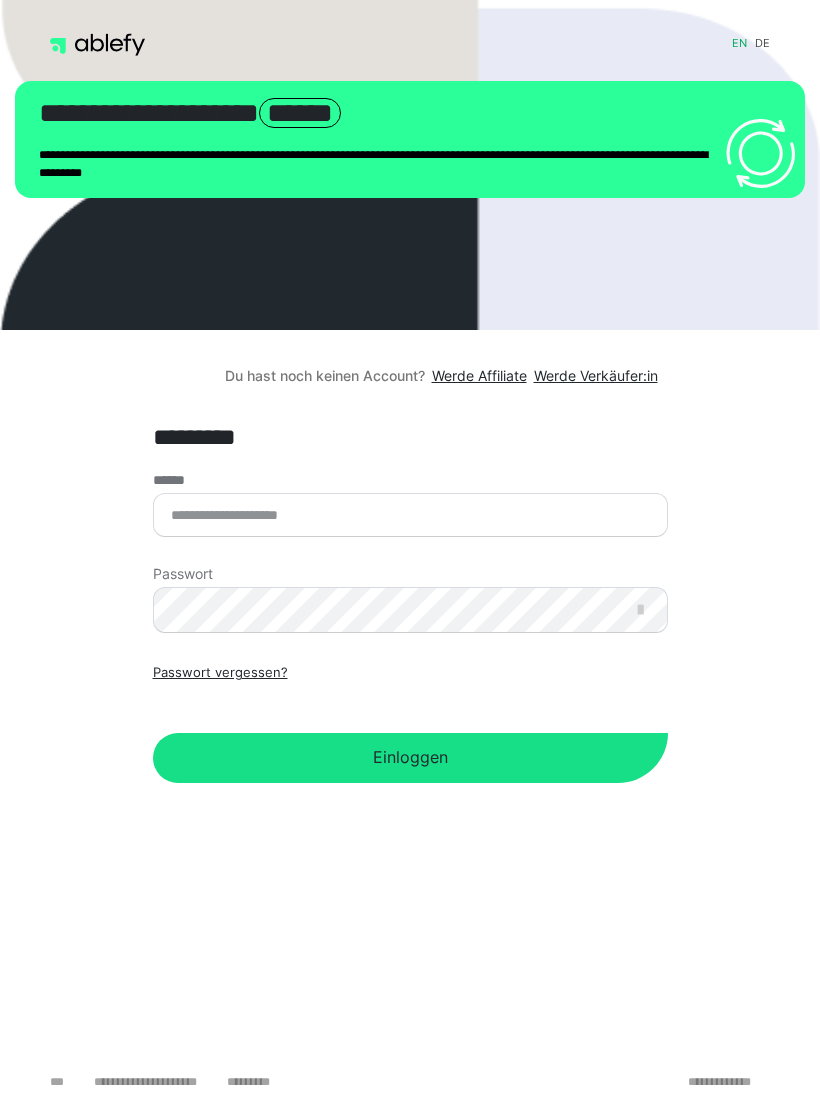 scroll, scrollTop: 0, scrollLeft: 0, axis: both 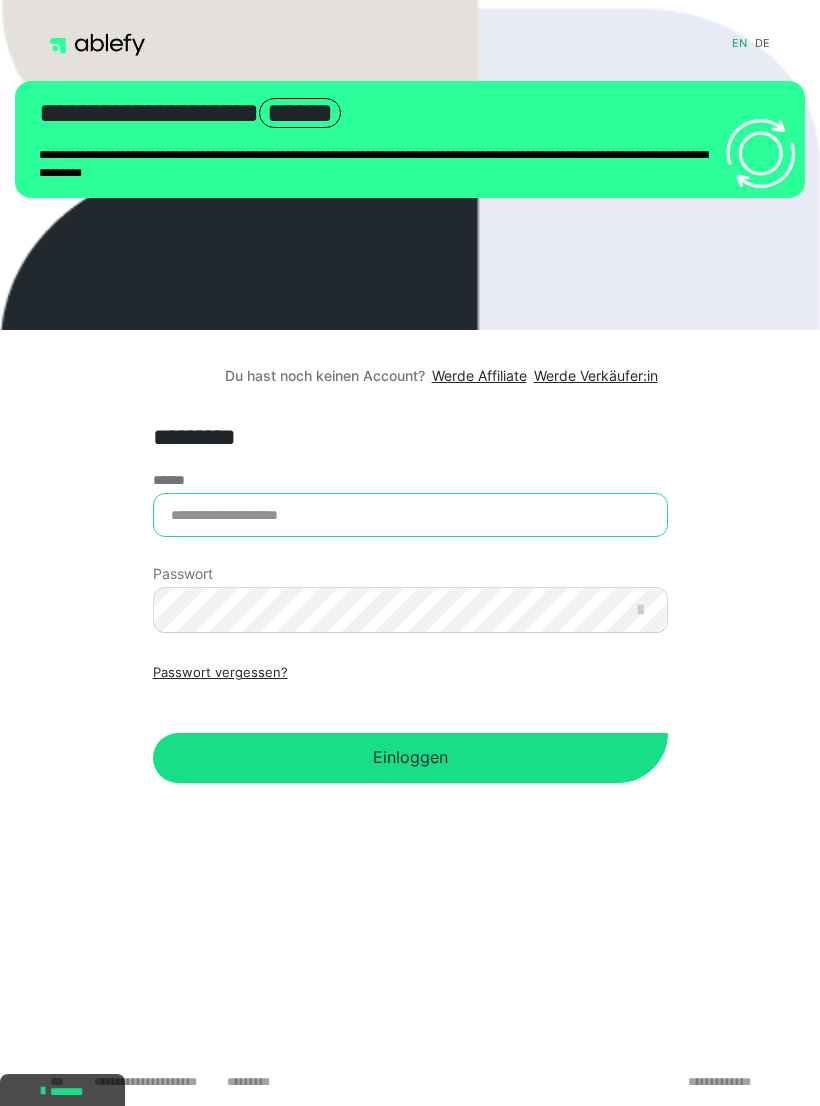 type on "**********" 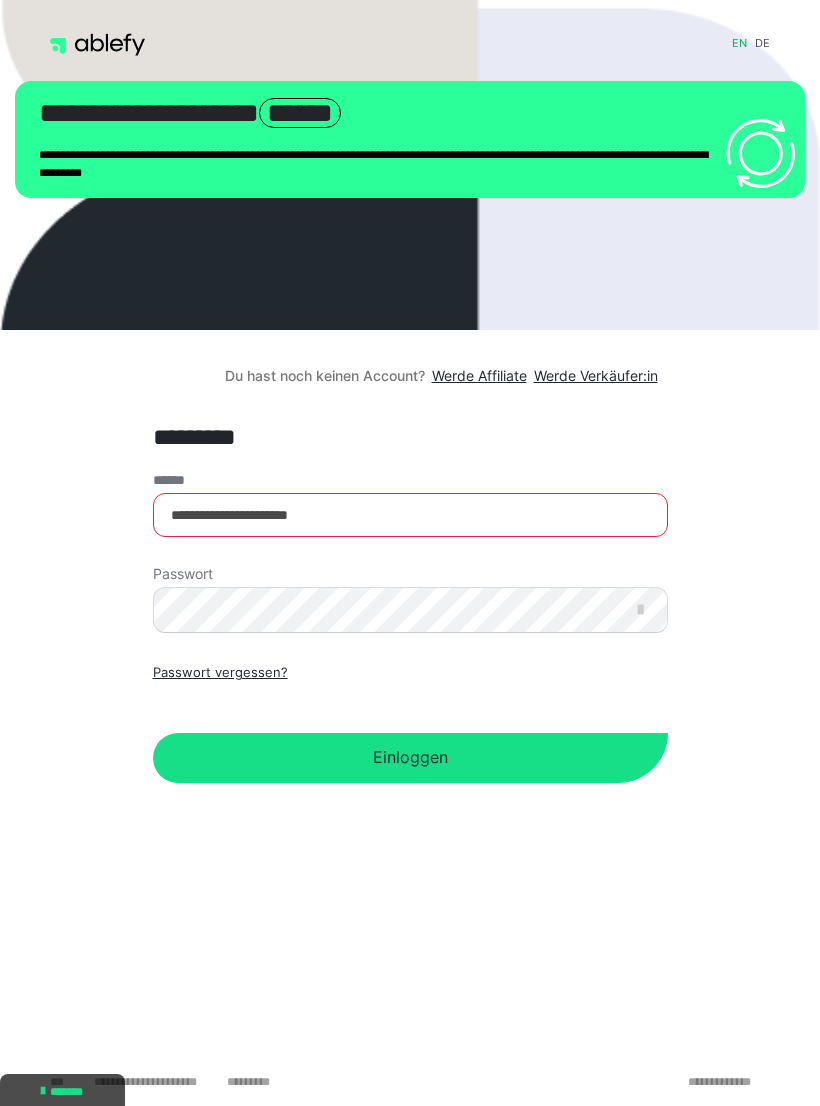 click on "Einloggen" at bounding box center [410, 758] 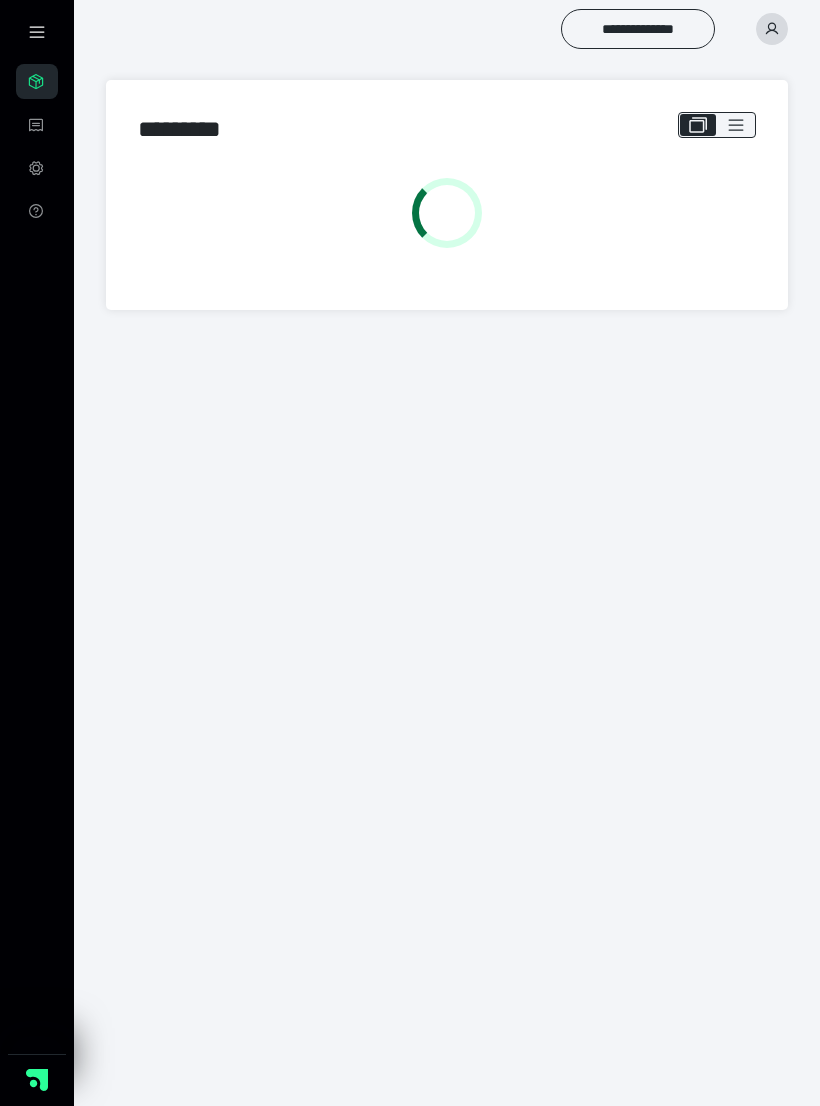 scroll, scrollTop: 0, scrollLeft: 0, axis: both 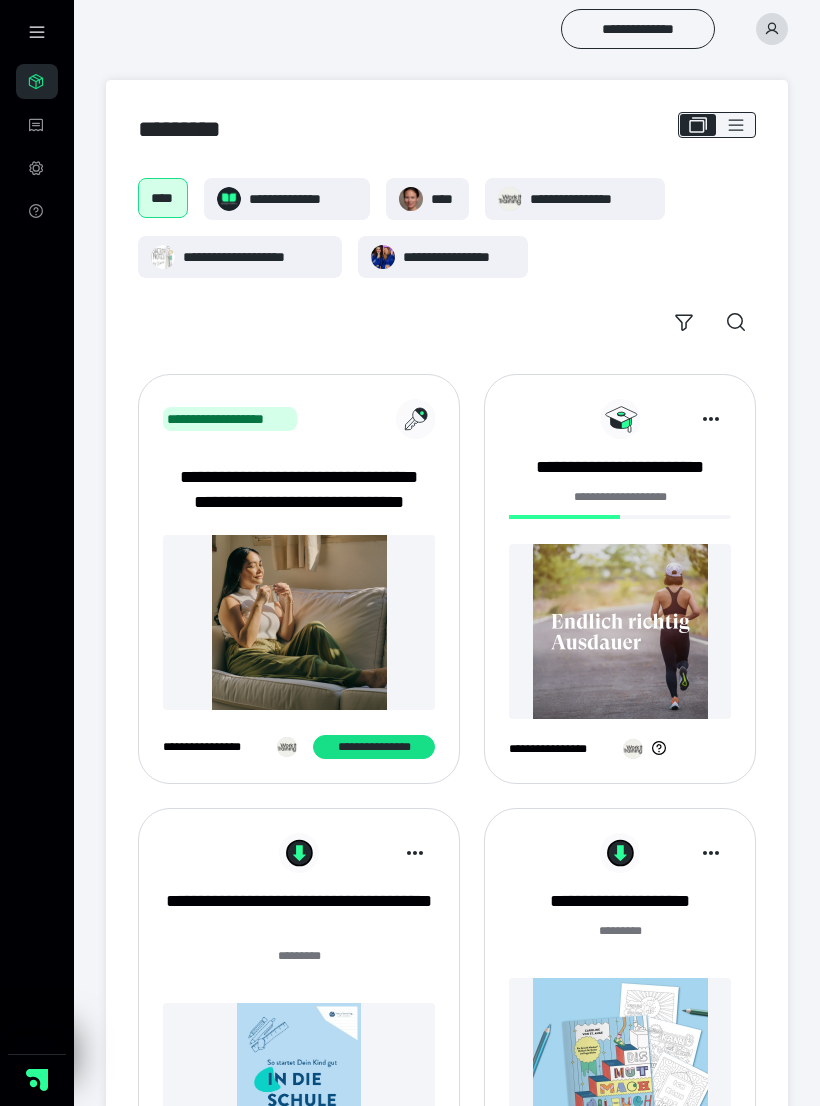 click on "**********" at bounding box center (303, 199) 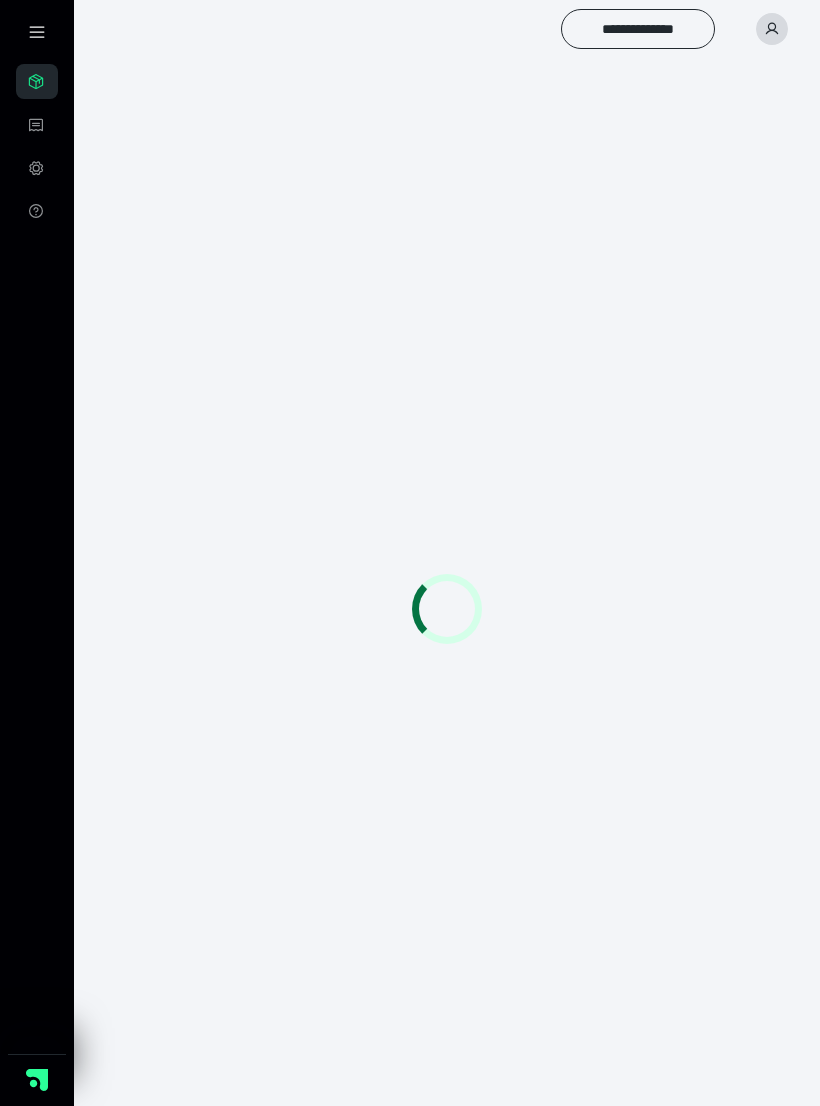 scroll, scrollTop: 0, scrollLeft: 0, axis: both 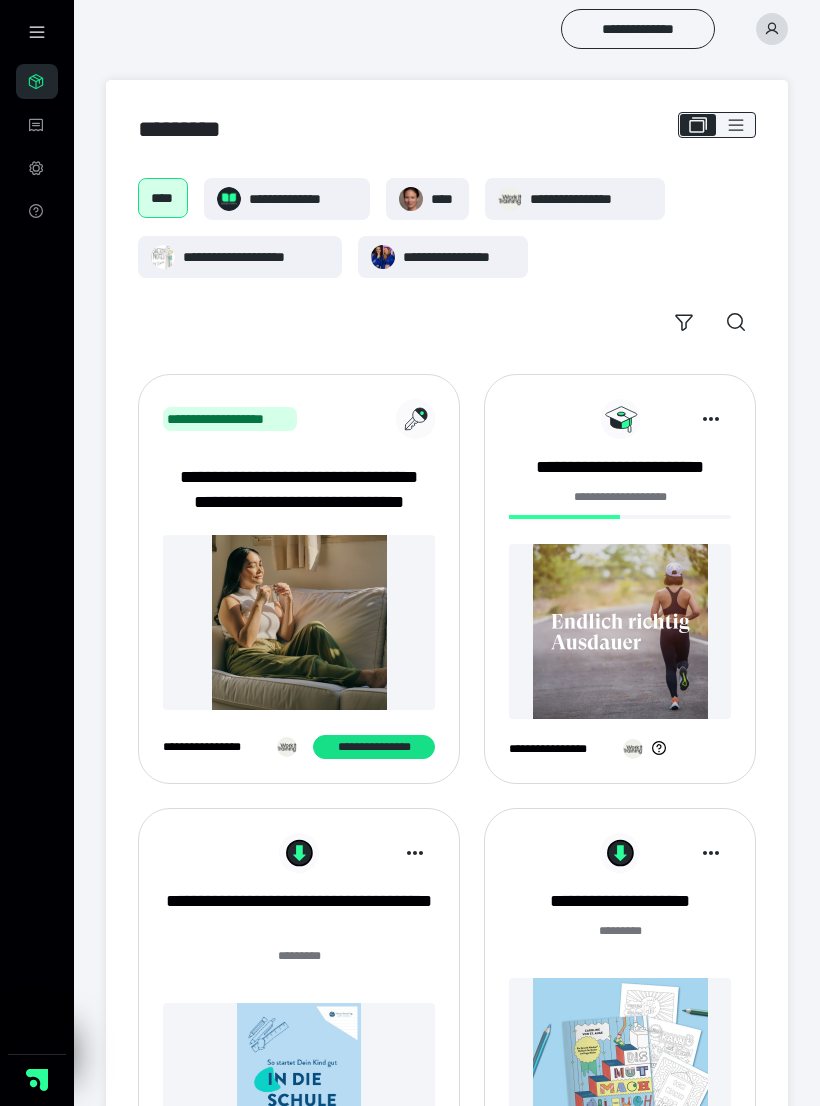 click at bounding box center [772, 29] 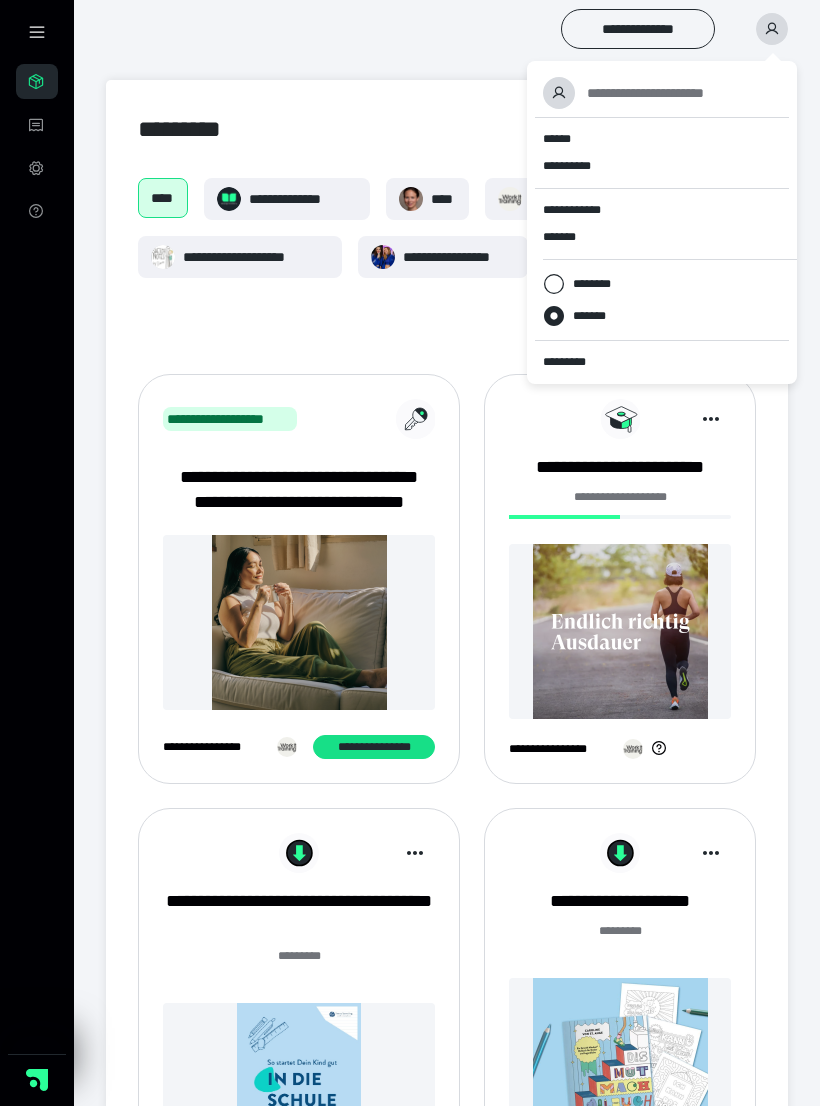 click on "*********" at bounding box center [573, 362] 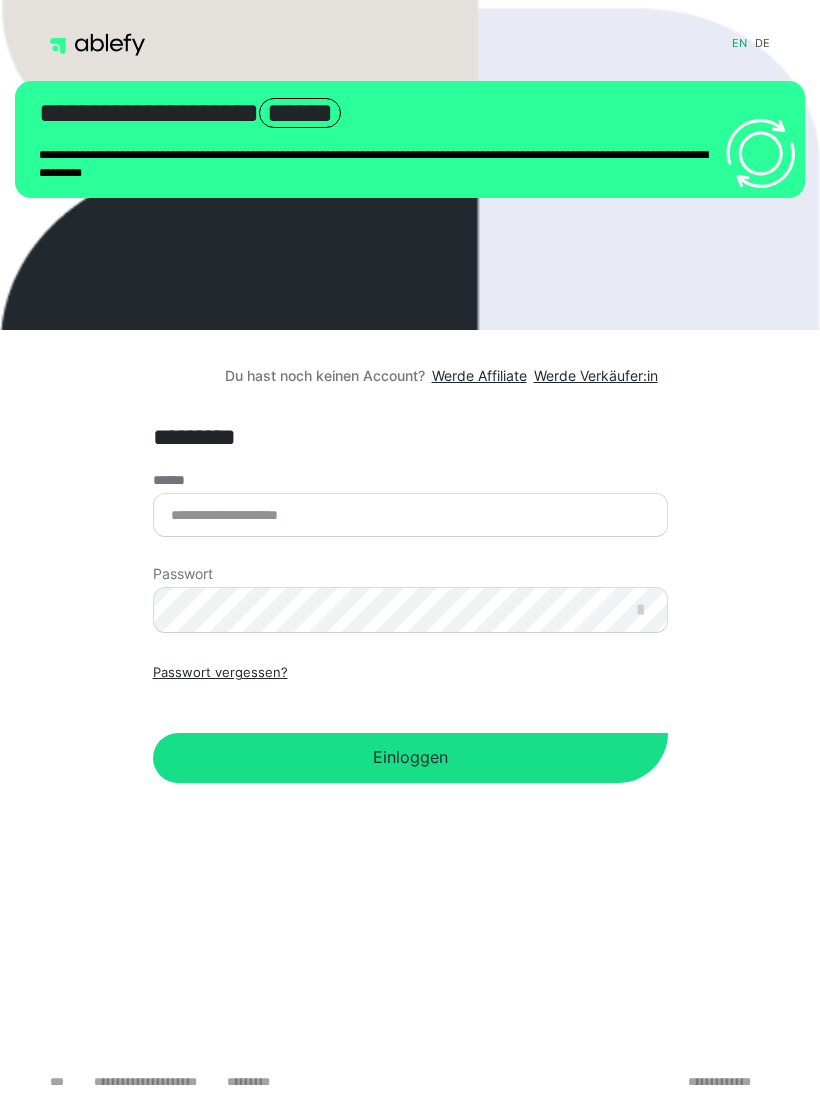 scroll, scrollTop: 0, scrollLeft: 0, axis: both 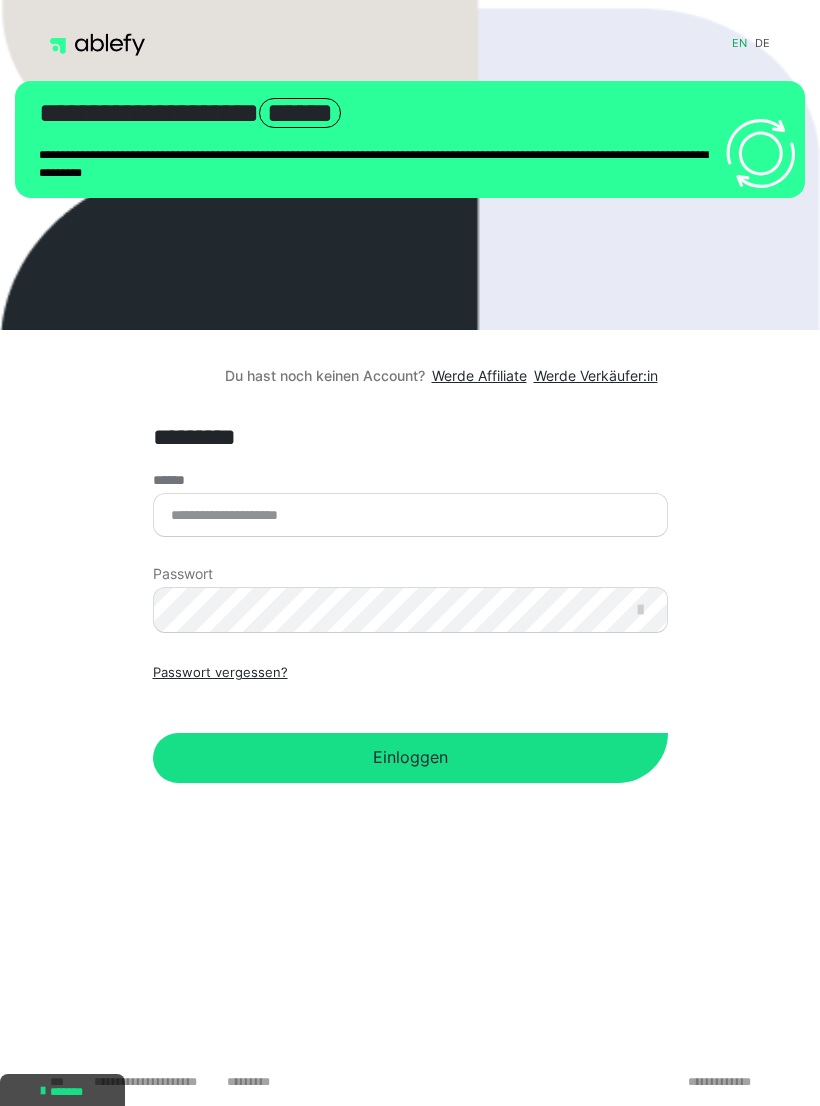 click on "******" at bounding box center [410, 515] 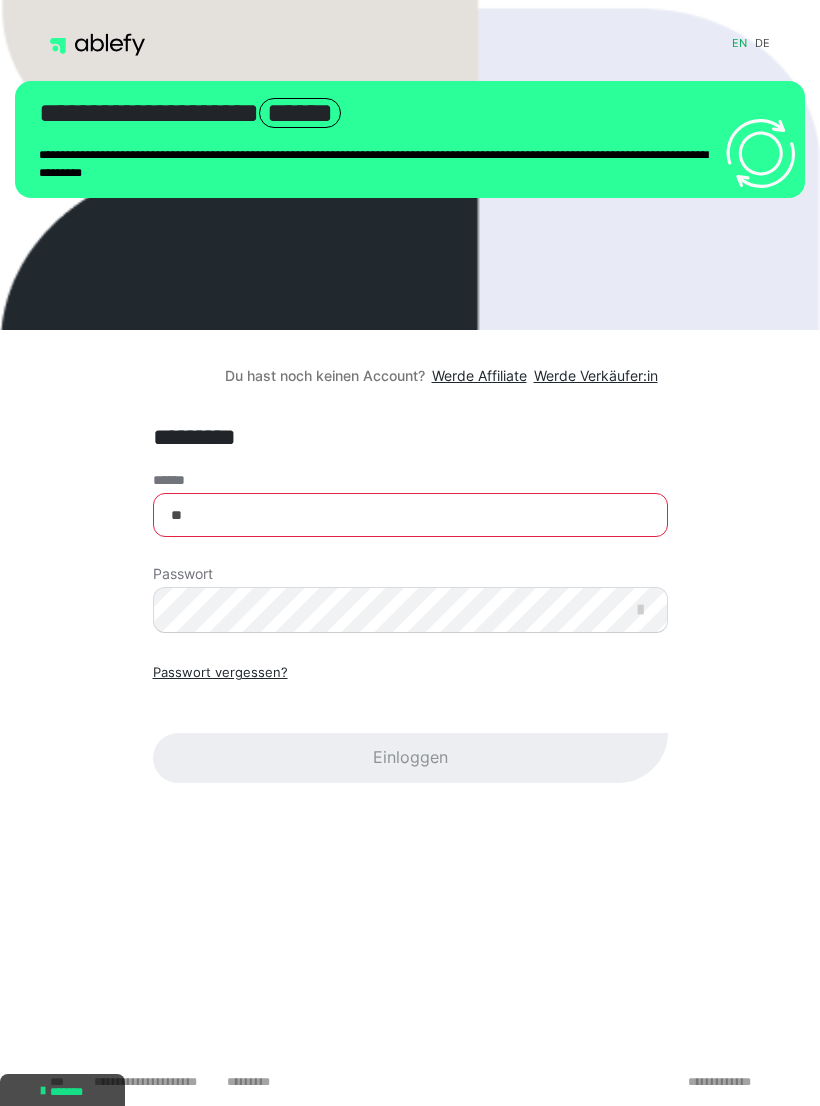 type on "*" 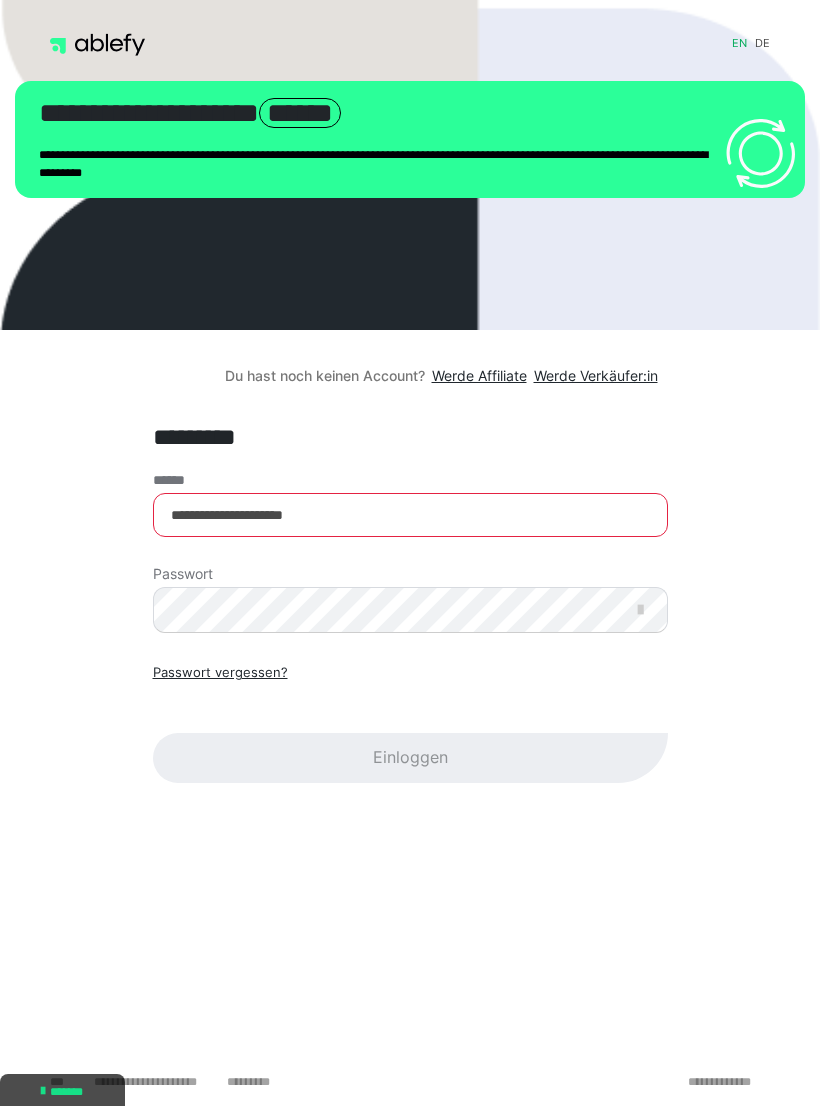 type on "**********" 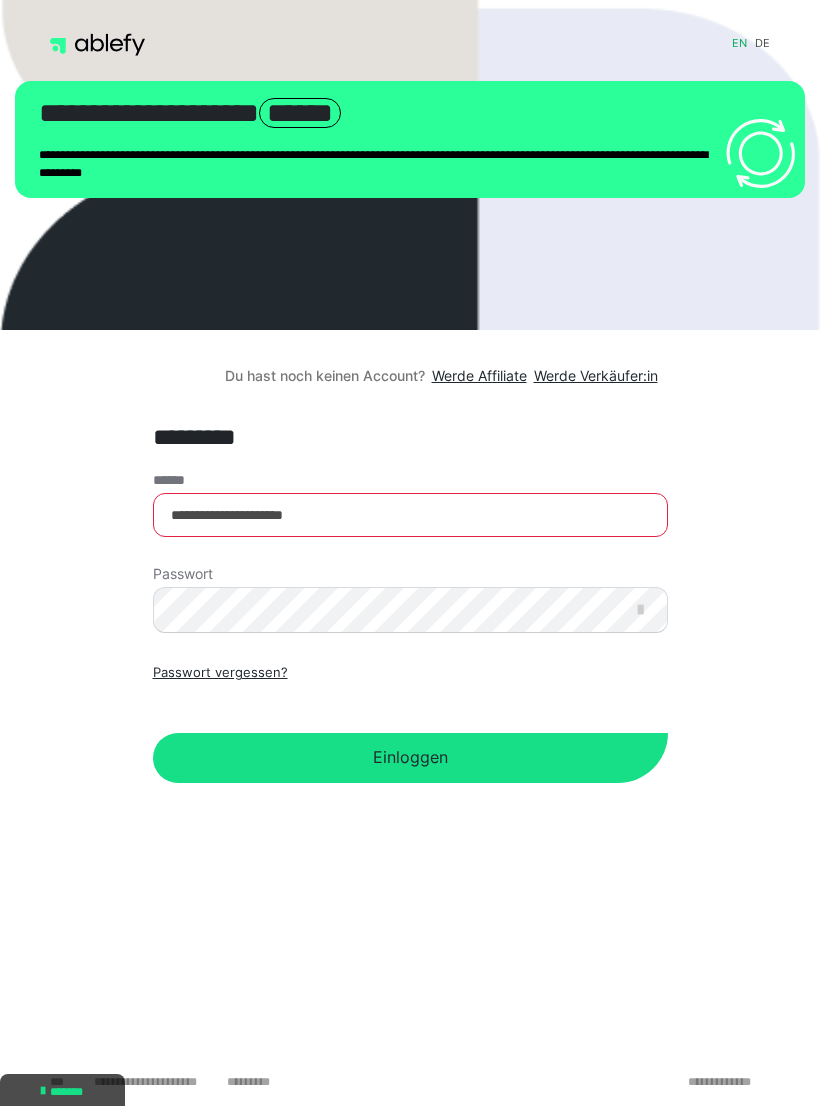 click on "Einloggen" at bounding box center (410, 758) 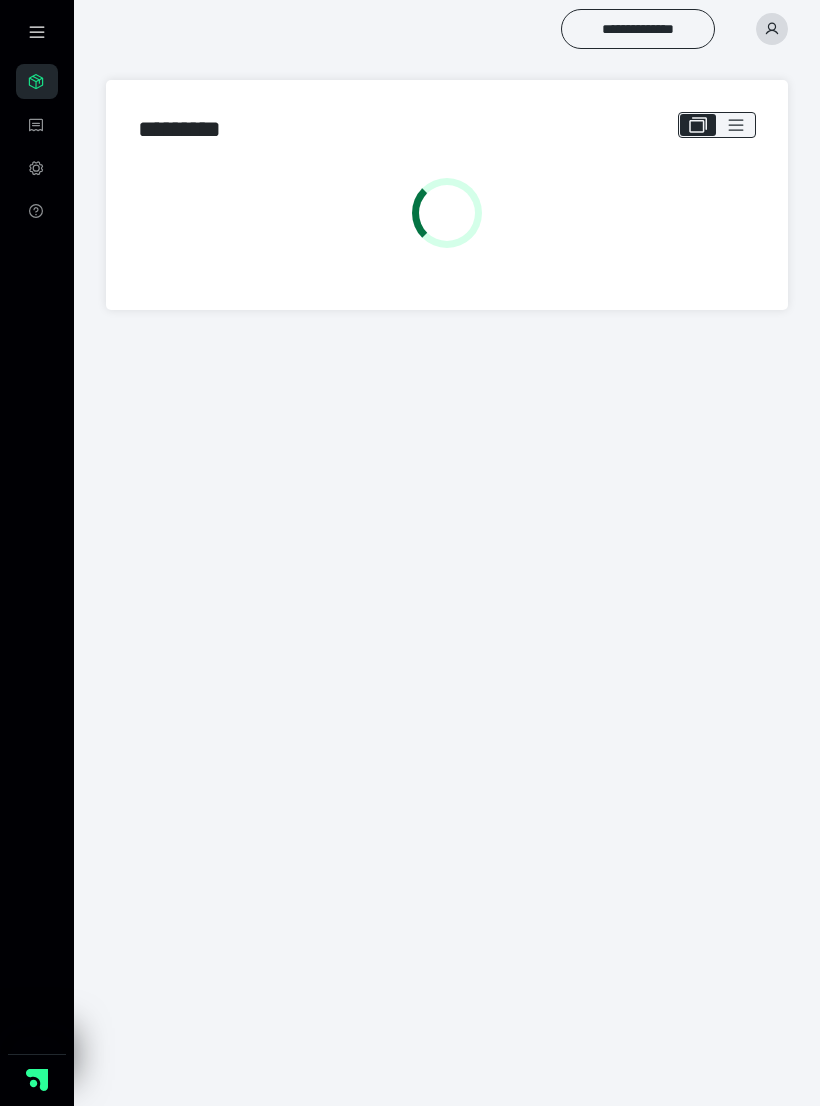 scroll, scrollTop: 0, scrollLeft: 0, axis: both 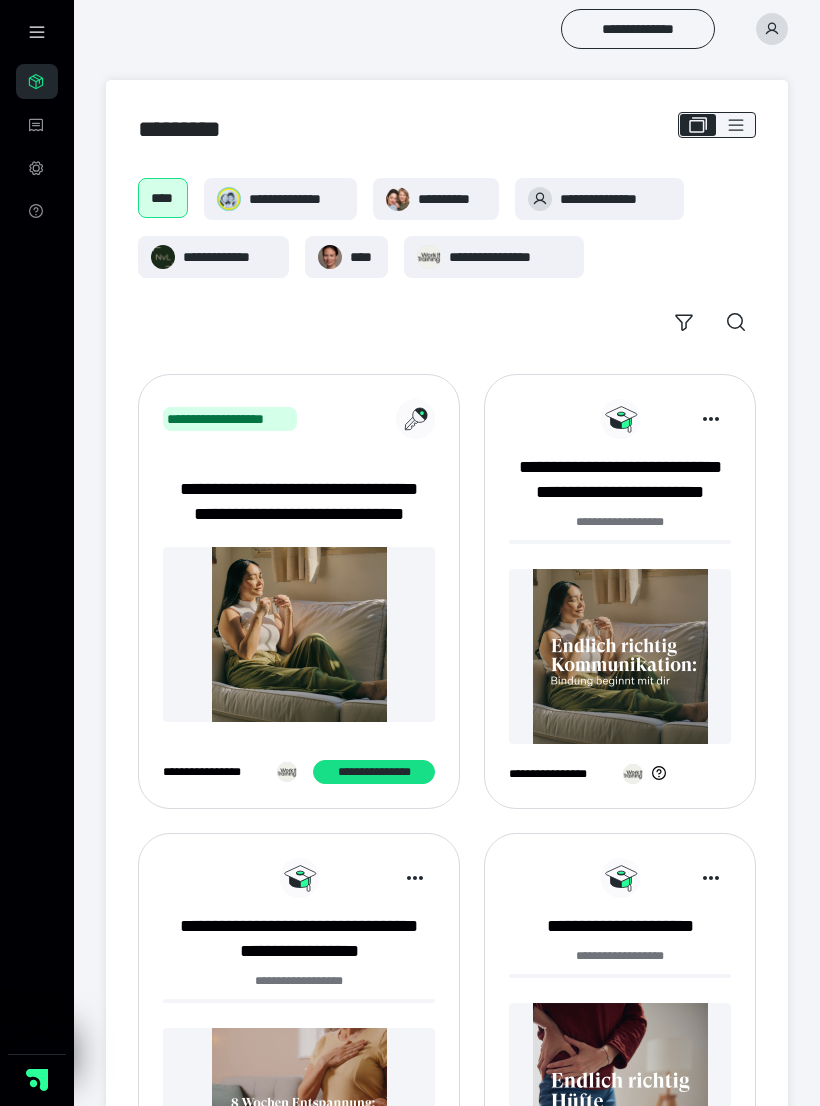 click at bounding box center [299, 634] 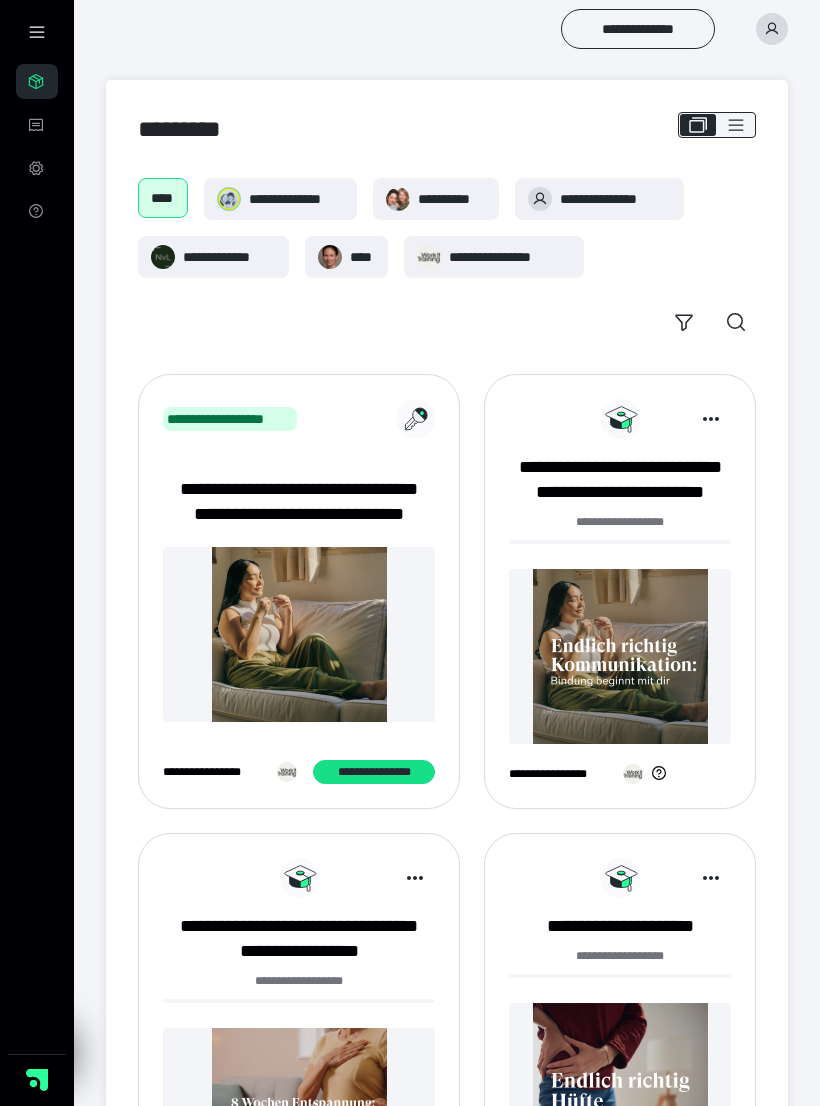 click on "**********" at bounding box center (299, 502) 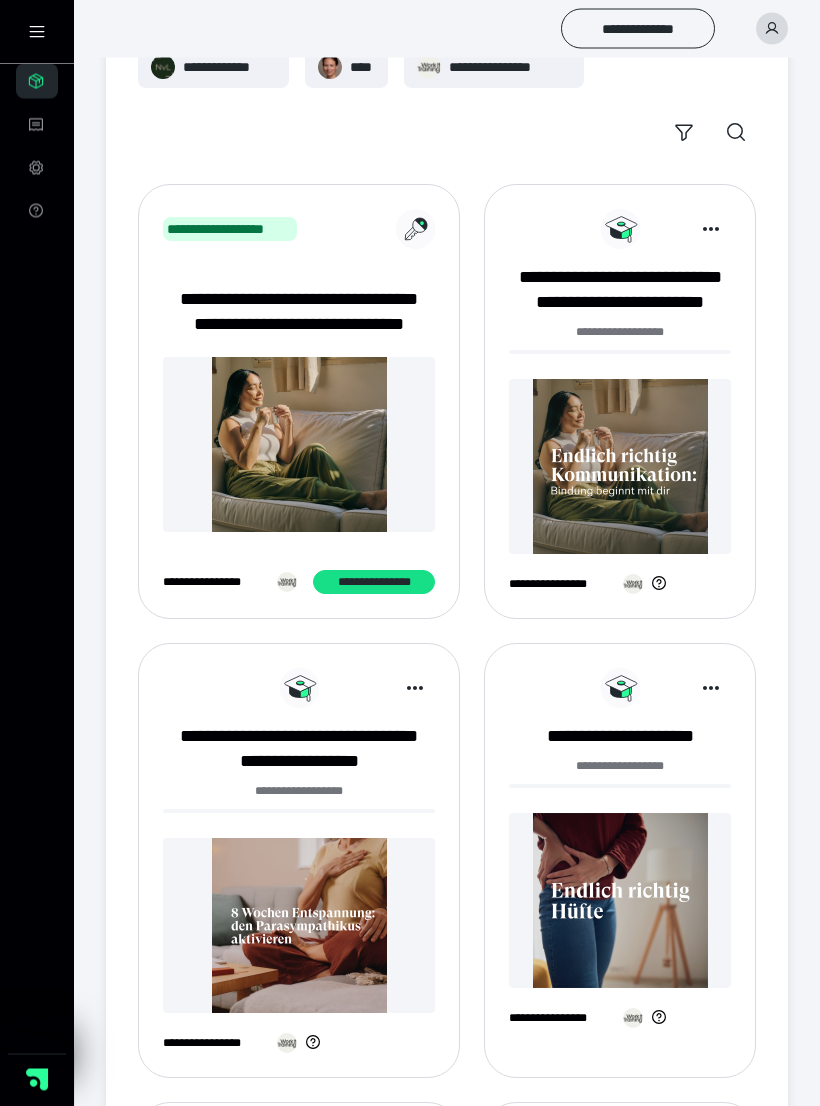 scroll, scrollTop: 198, scrollLeft: 0, axis: vertical 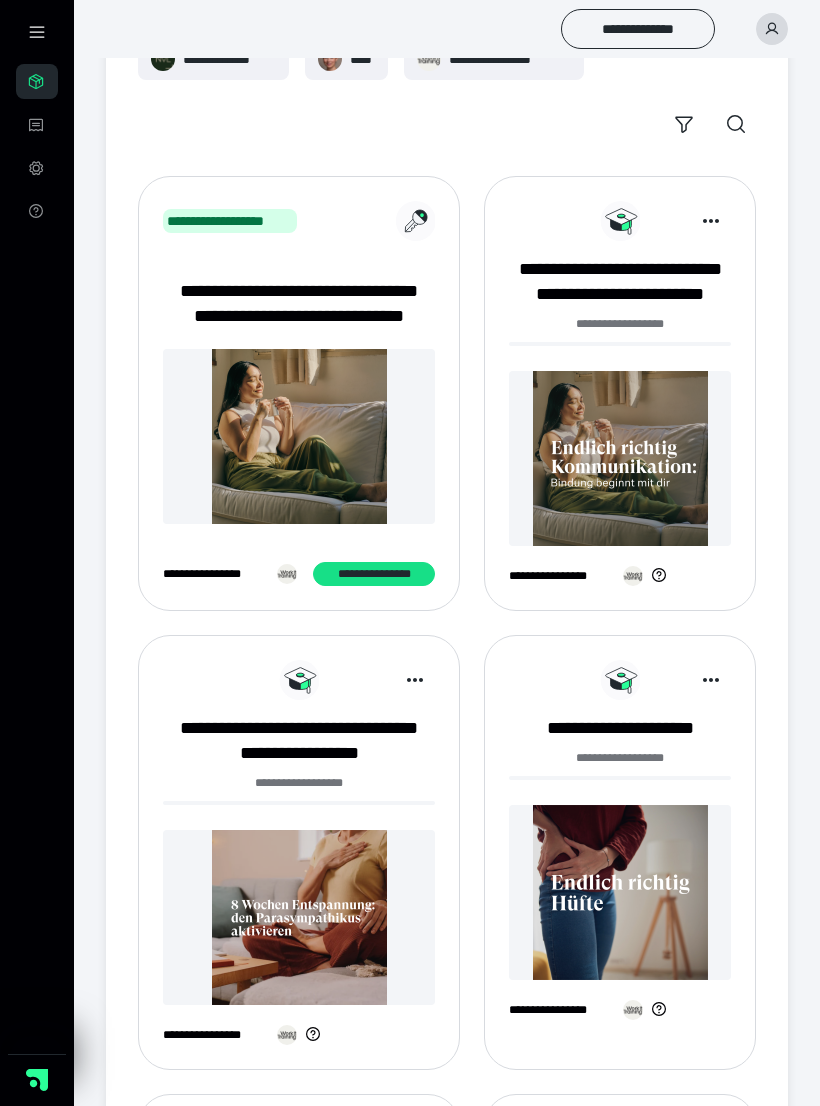 click at bounding box center [772, 29] 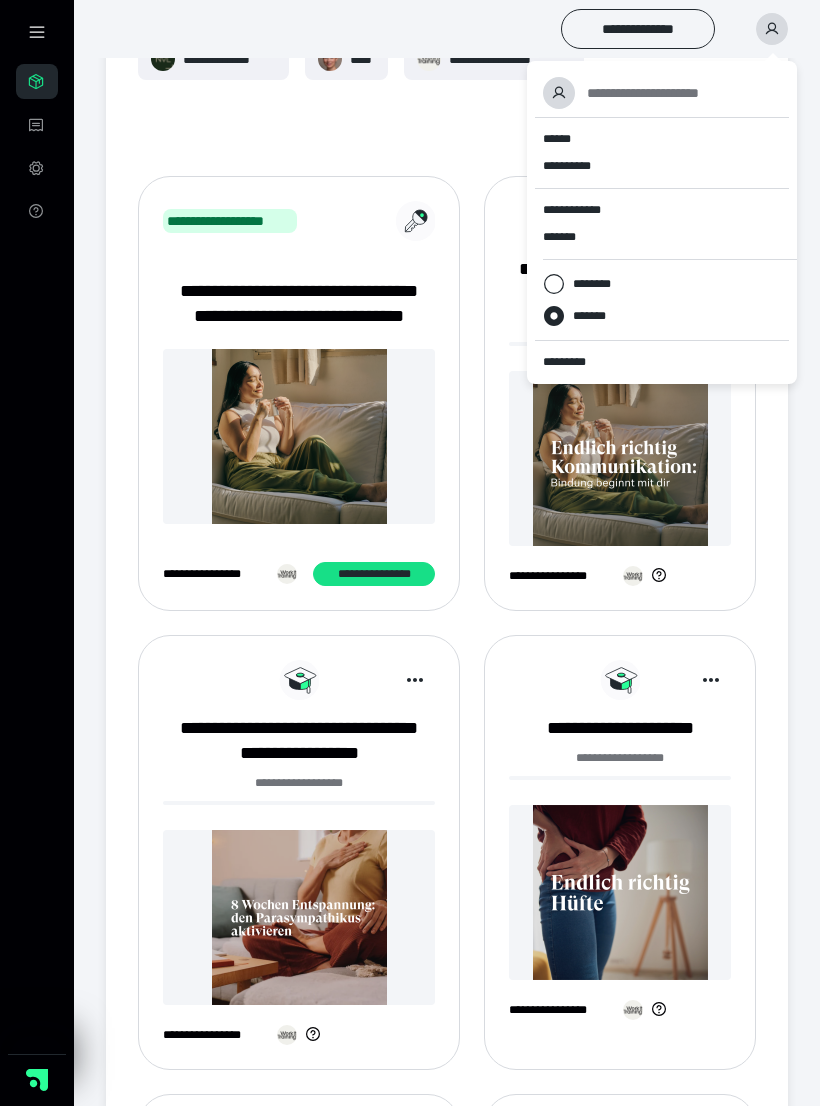 click on "*********" at bounding box center (573, 362) 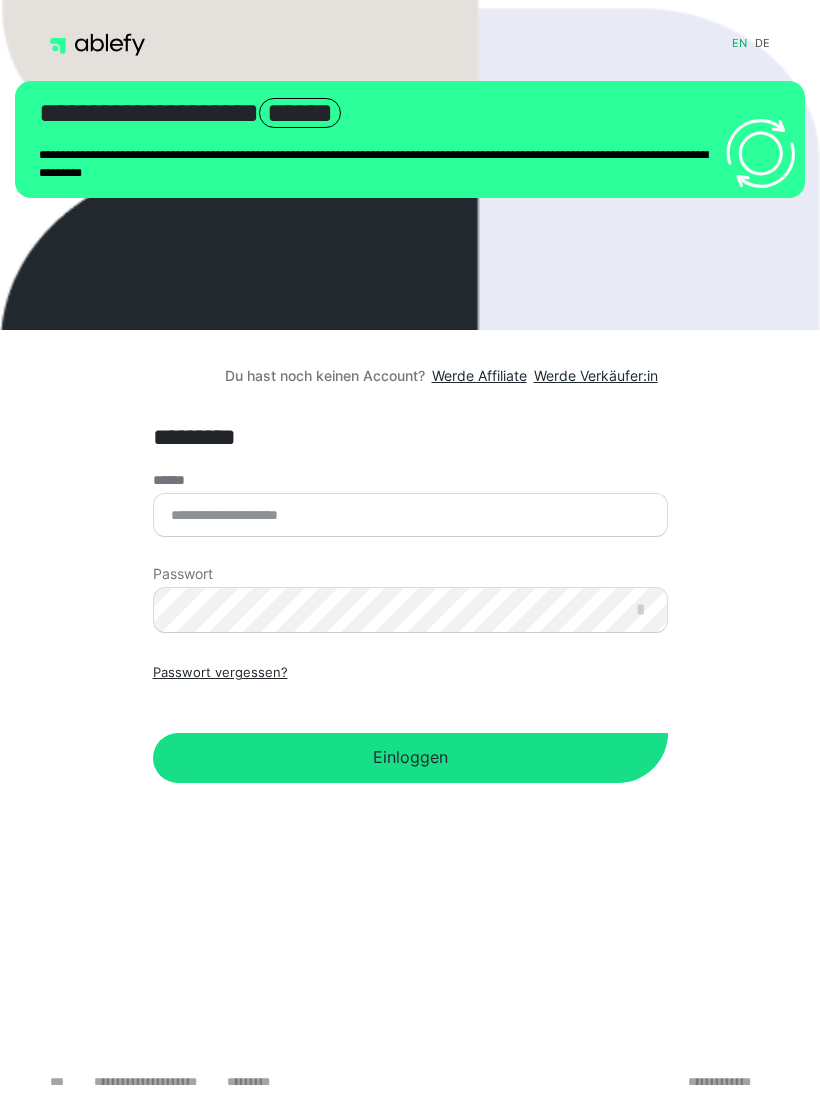 scroll, scrollTop: 0, scrollLeft: 0, axis: both 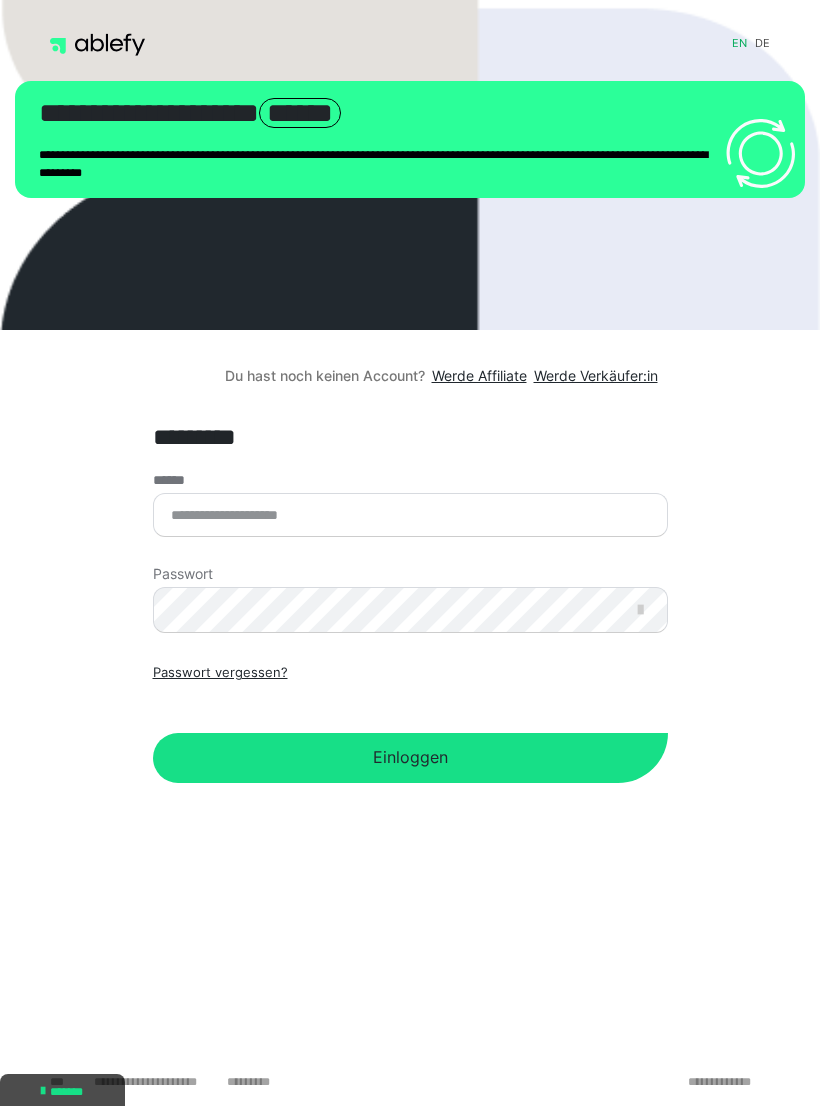 click on "******" at bounding box center (410, 515) 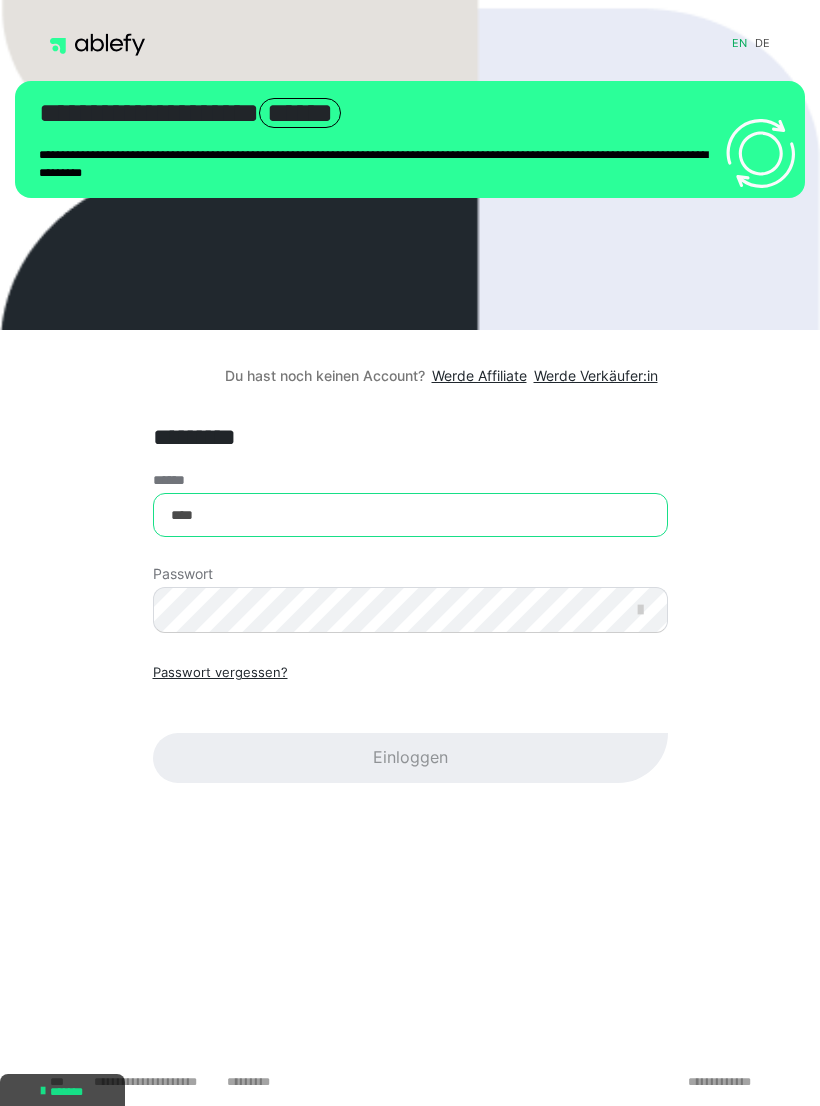 type on "**********" 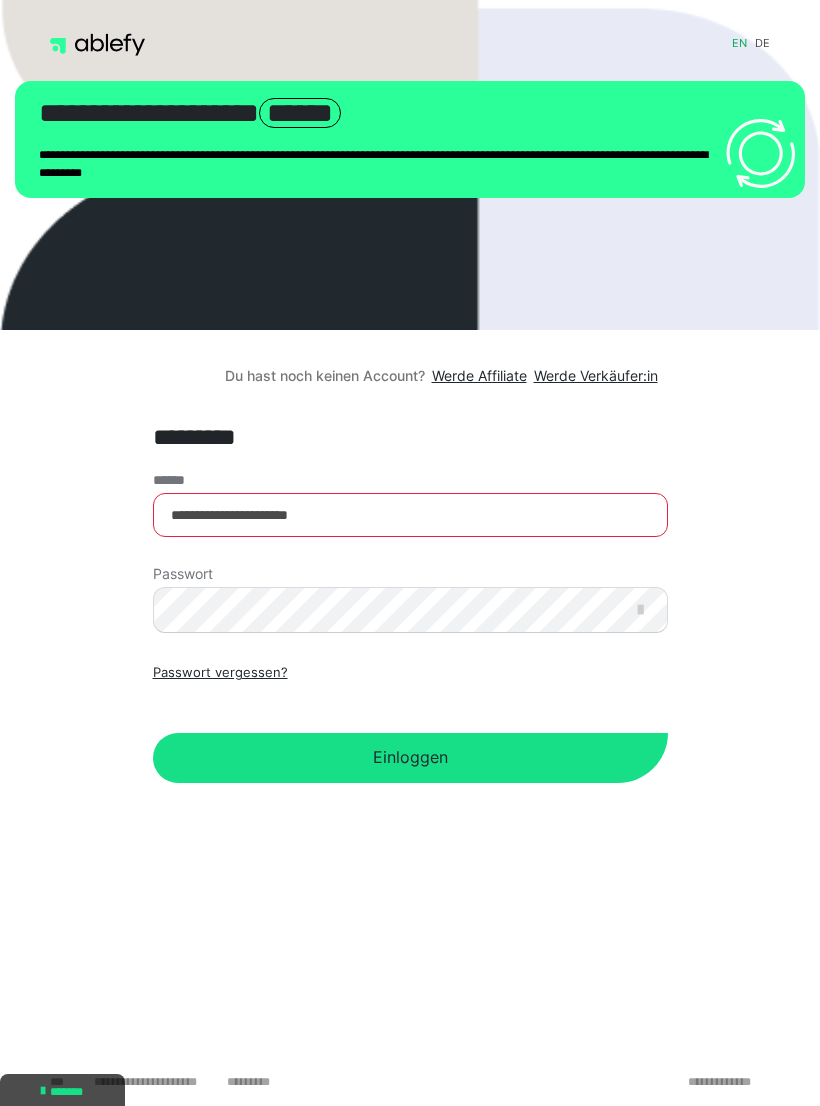click on "Einloggen" at bounding box center (410, 758) 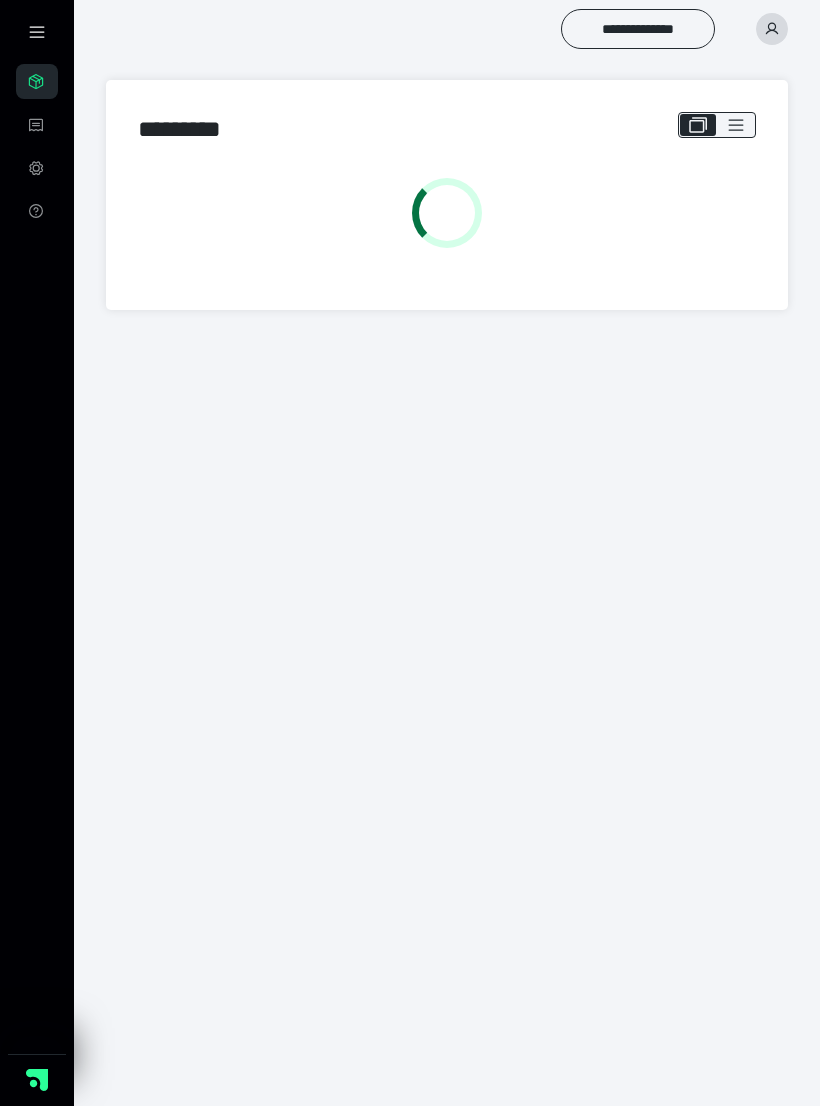 scroll, scrollTop: 0, scrollLeft: 0, axis: both 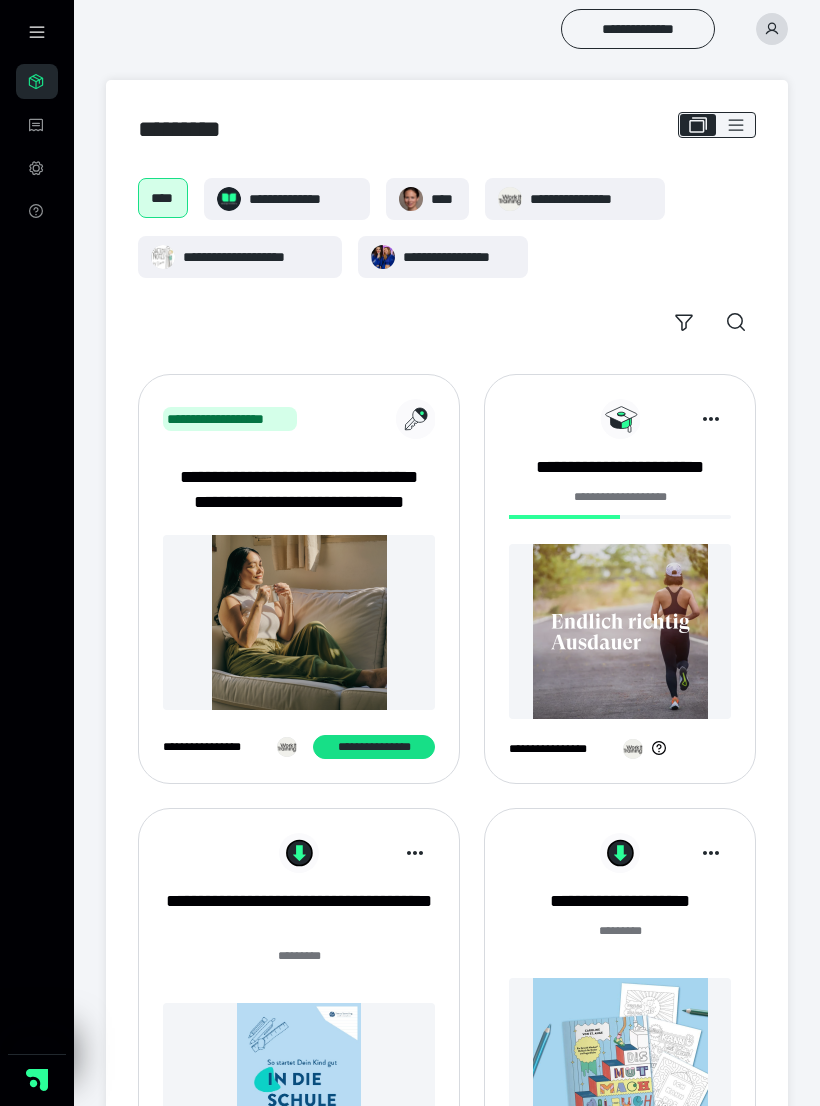 click on "**********" at bounding box center [299, 579] 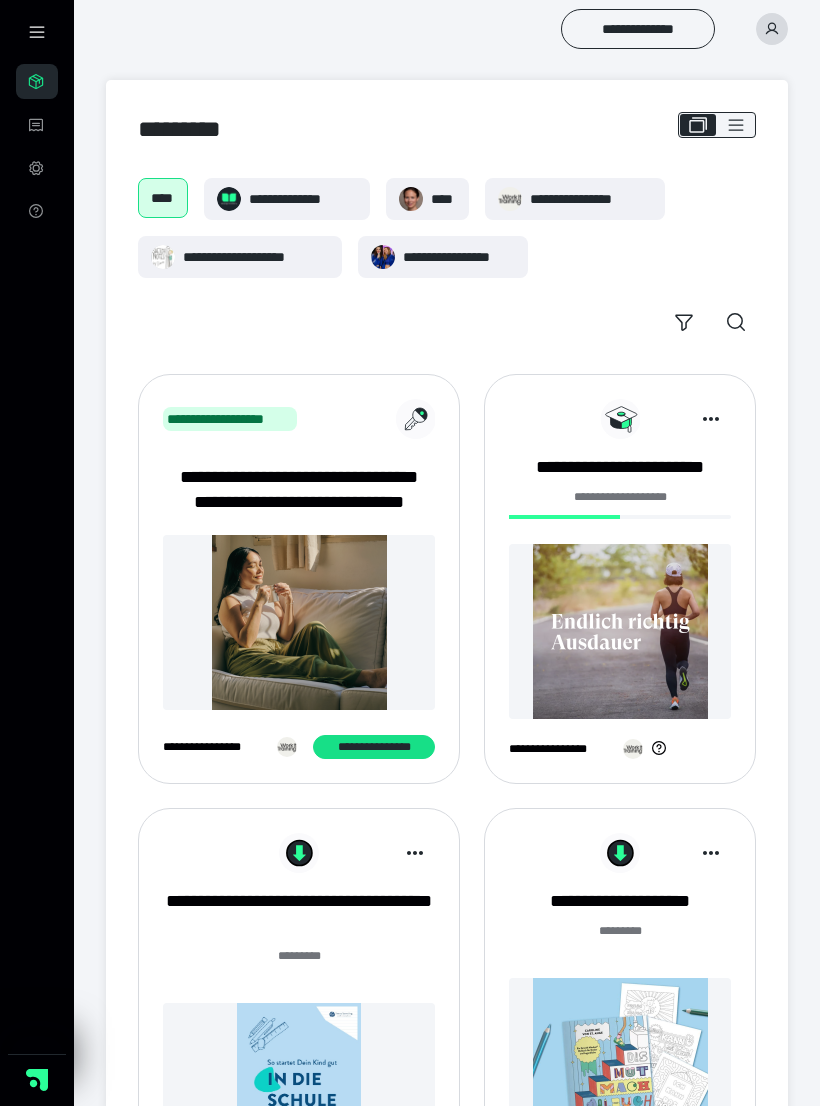 click on "**********" at bounding box center (764, 29) 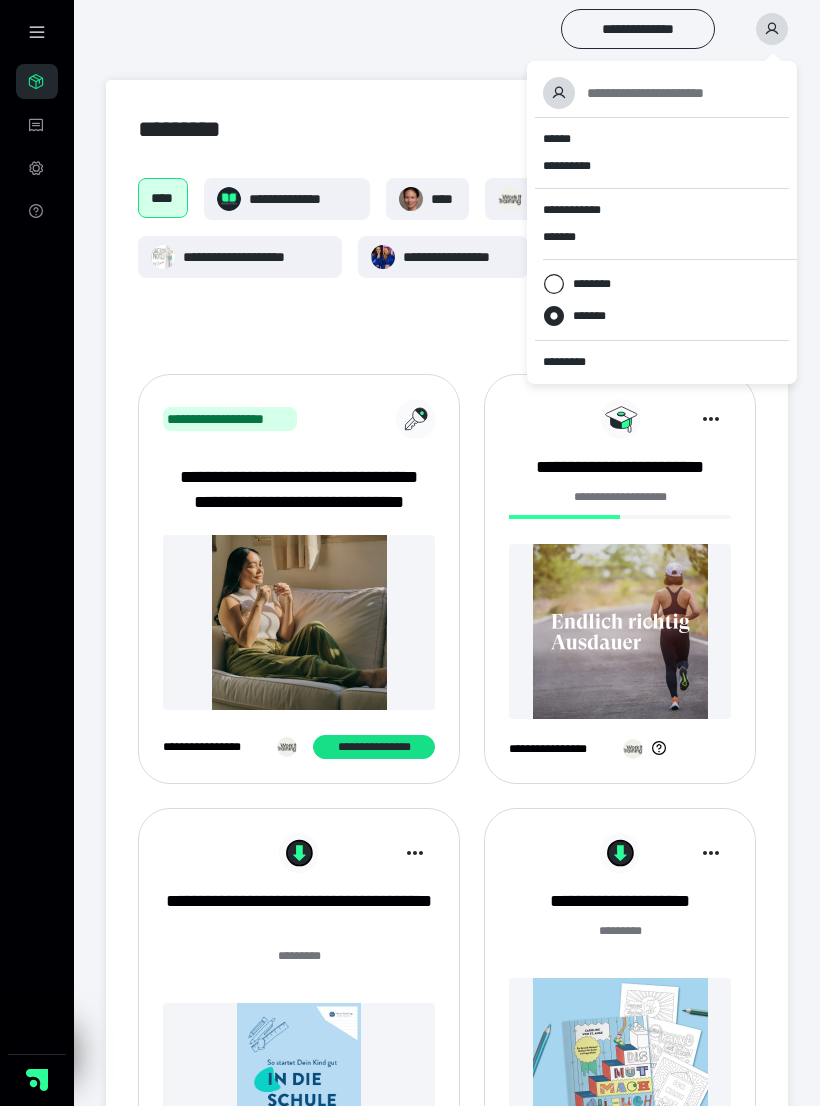 click at bounding box center (299, 622) 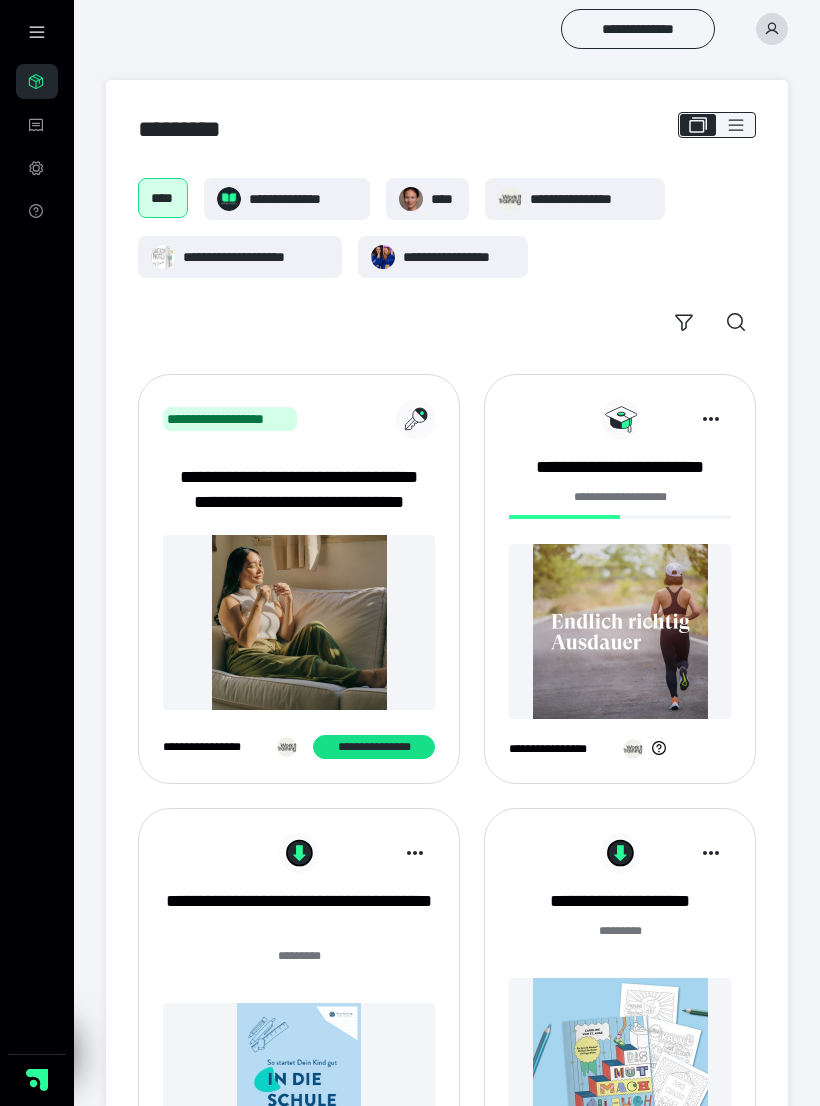 click on "**********" at bounding box center [299, 490] 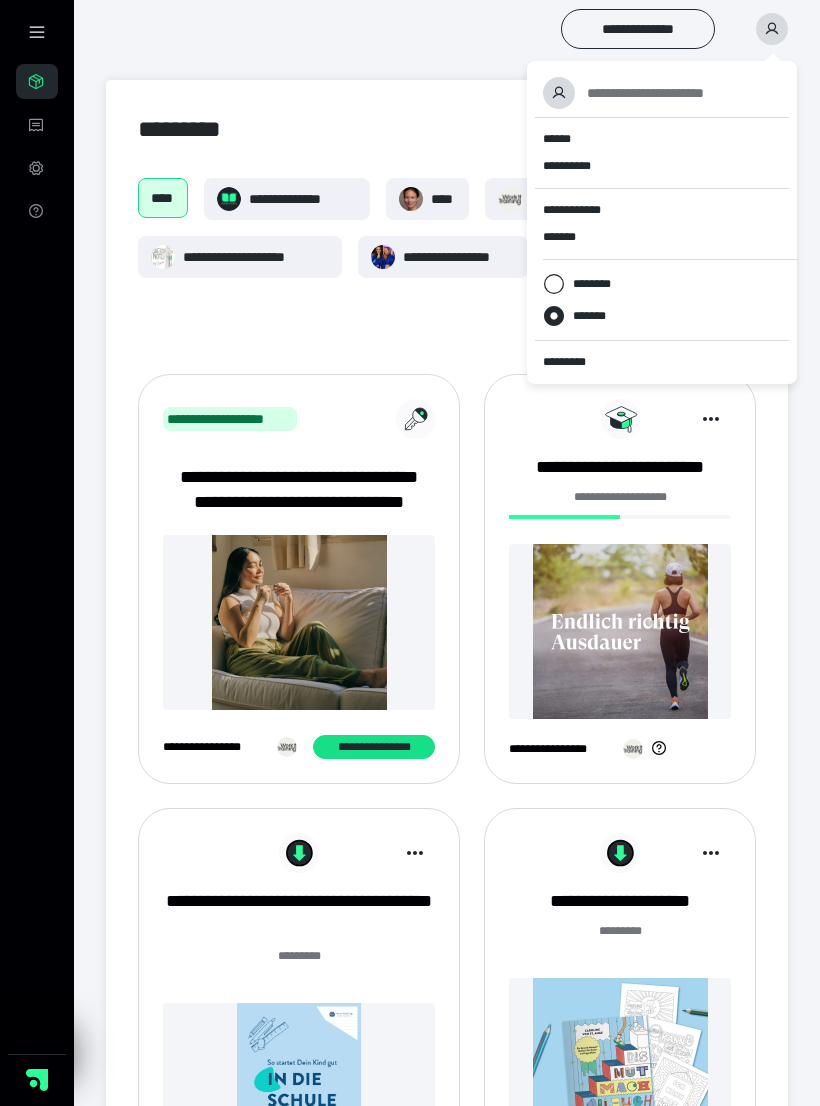 click on "*********" at bounding box center [662, 362] 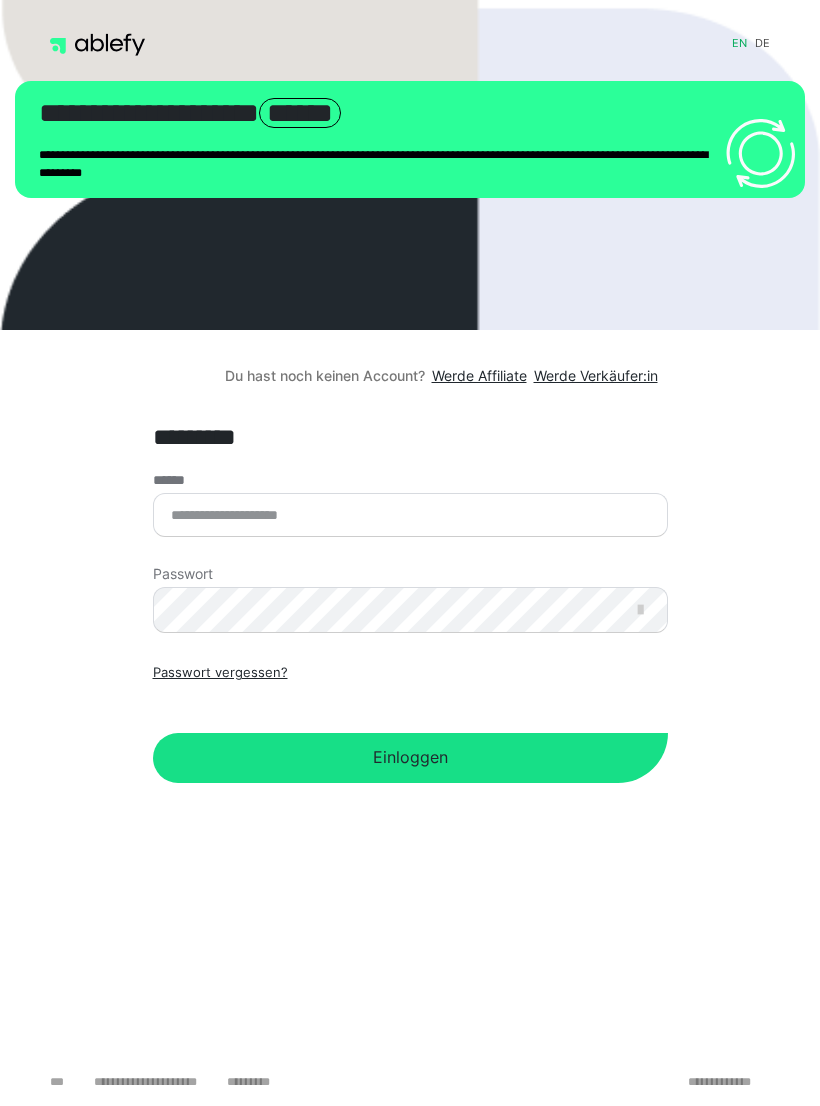 scroll, scrollTop: 0, scrollLeft: 0, axis: both 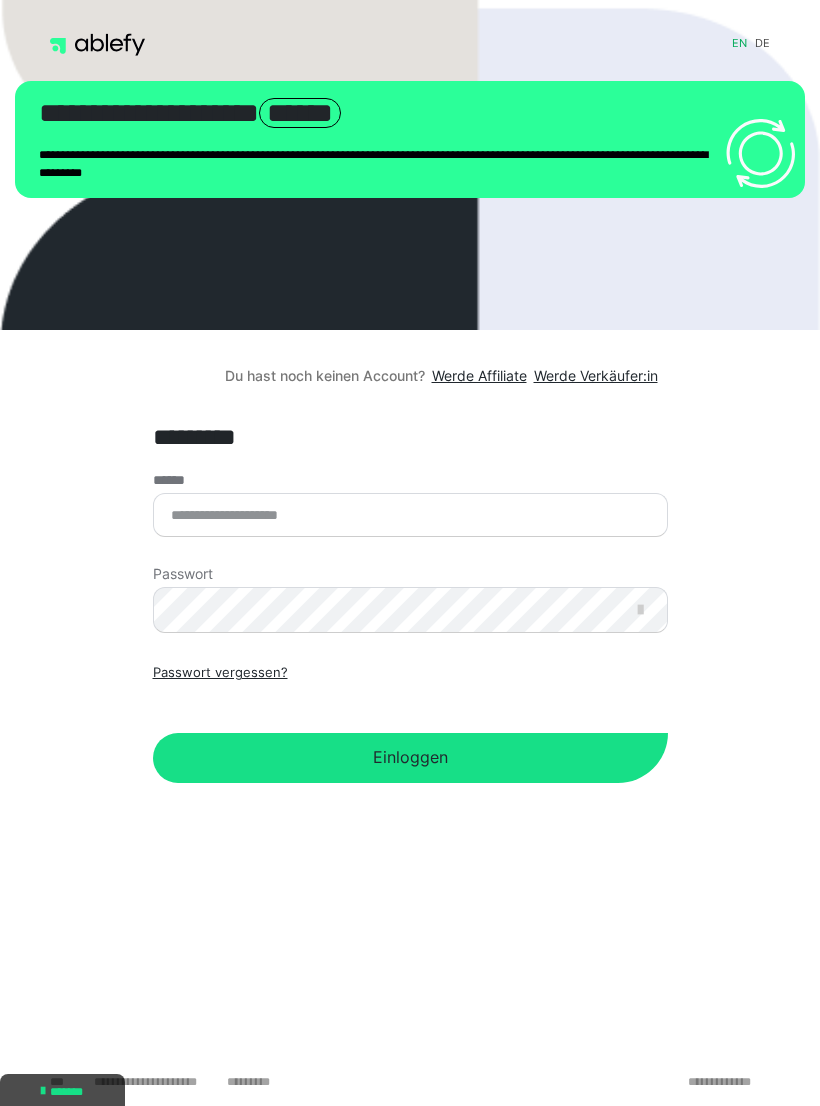 click on "******" at bounding box center [410, 515] 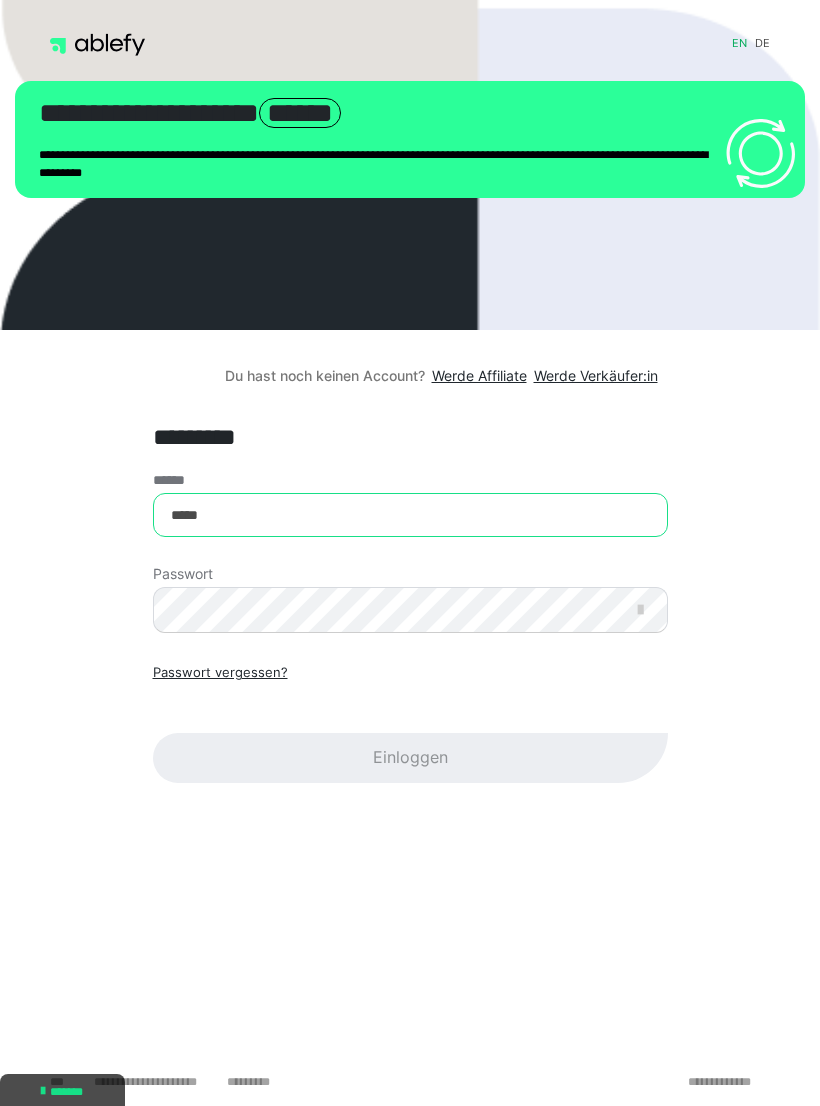 type on "**********" 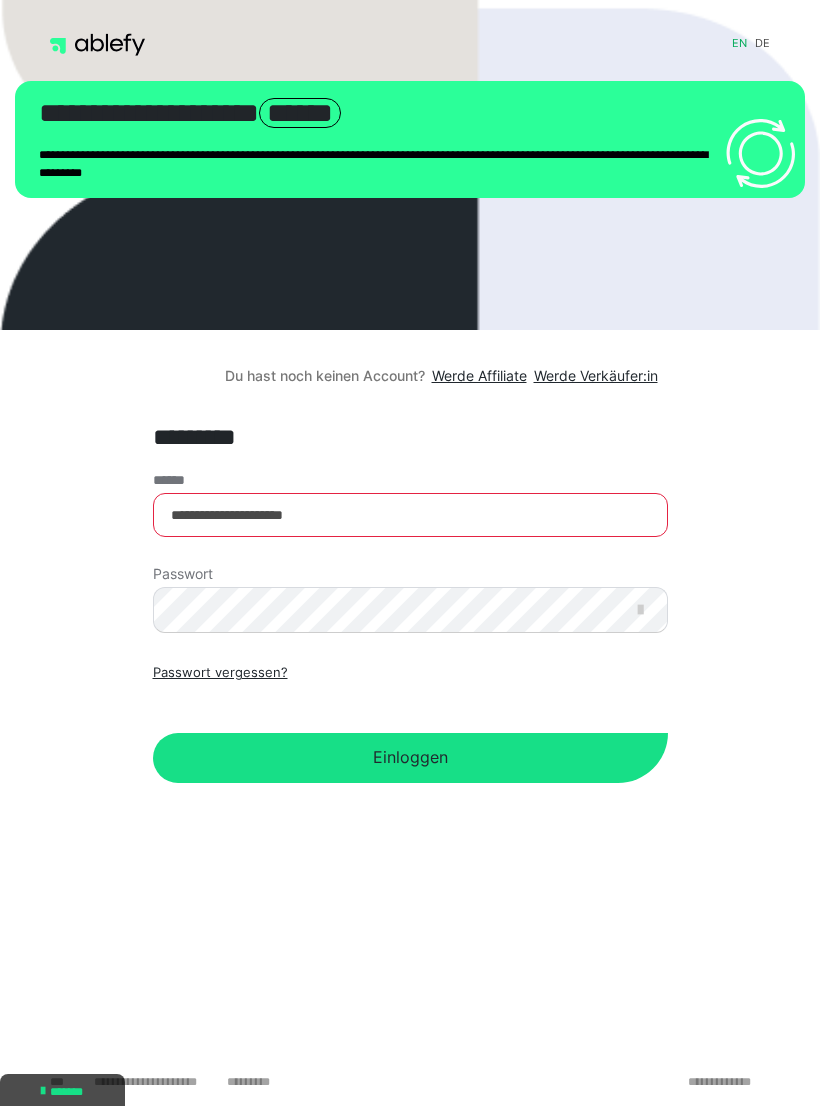 click on "Einloggen" at bounding box center (410, 758) 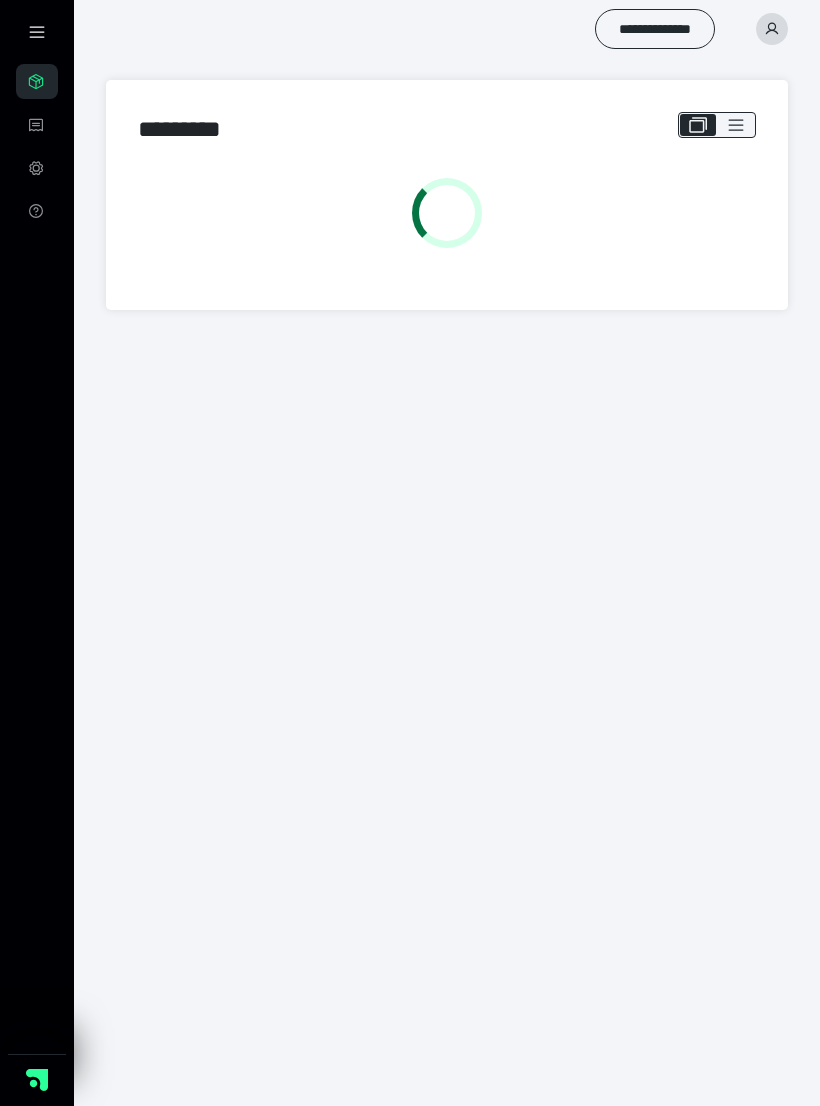 scroll, scrollTop: 0, scrollLeft: 0, axis: both 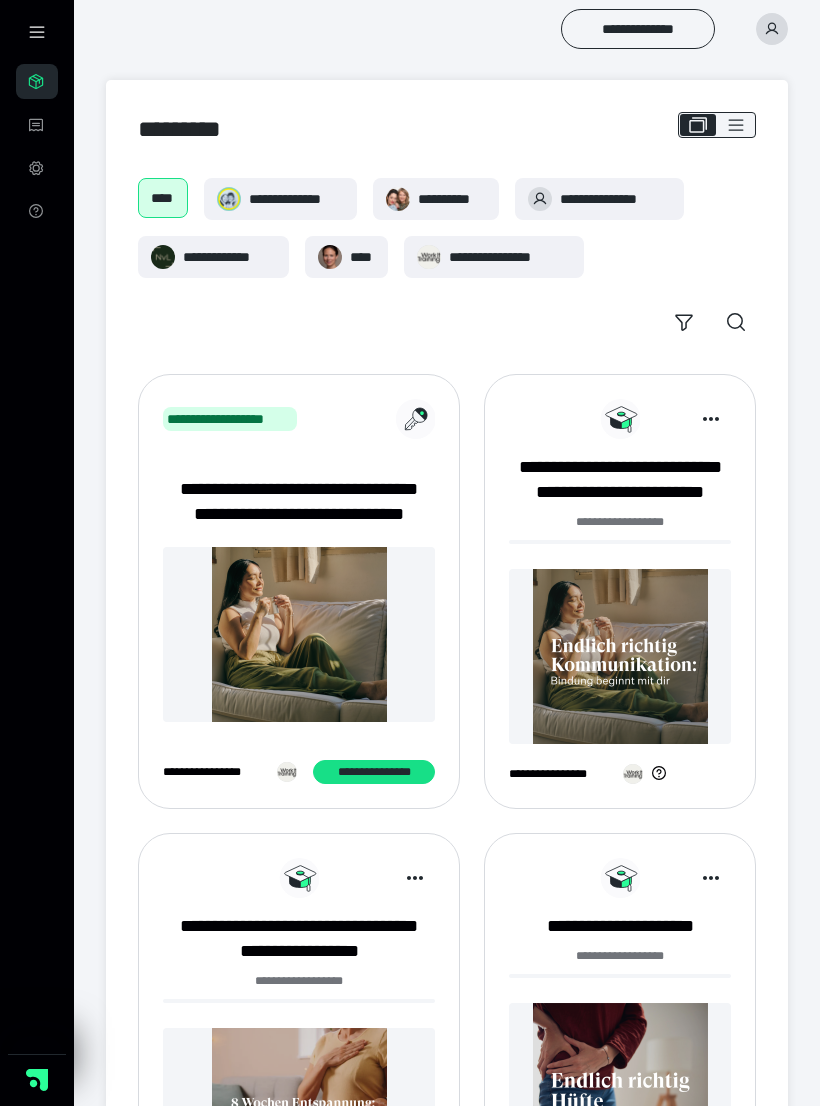 click on "**********" at bounding box center (620, 480) 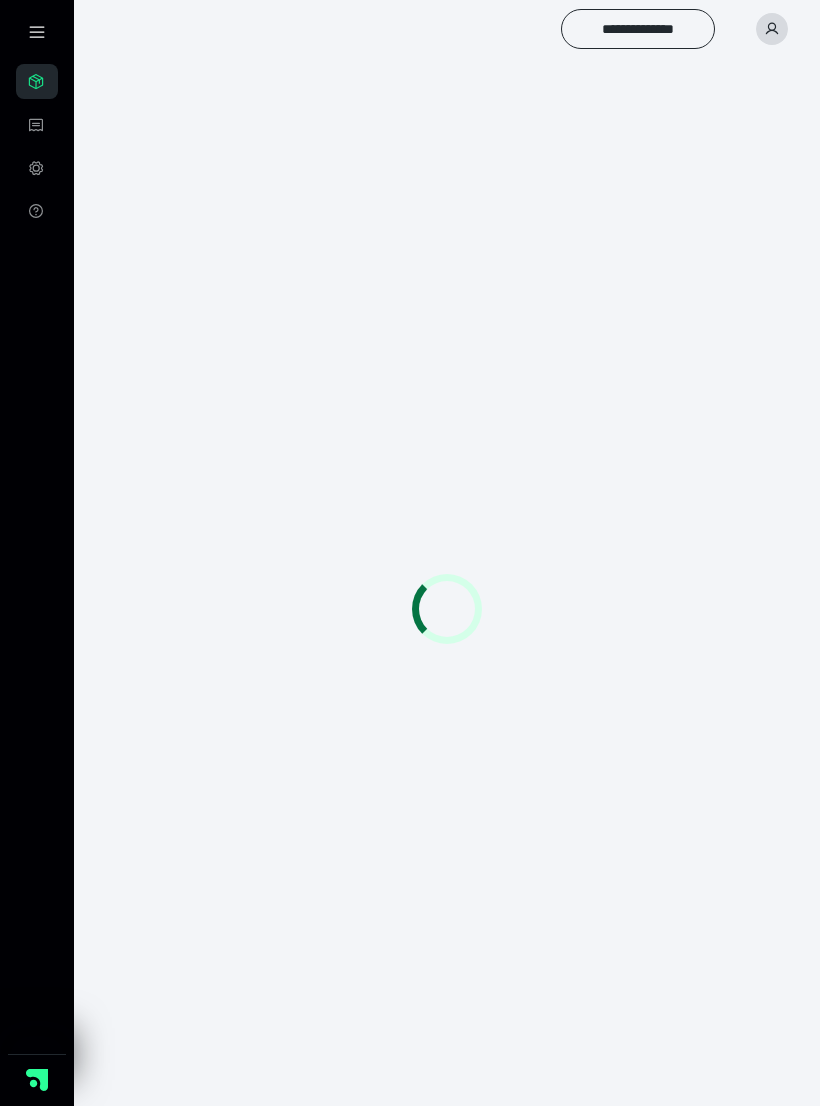scroll, scrollTop: 0, scrollLeft: 0, axis: both 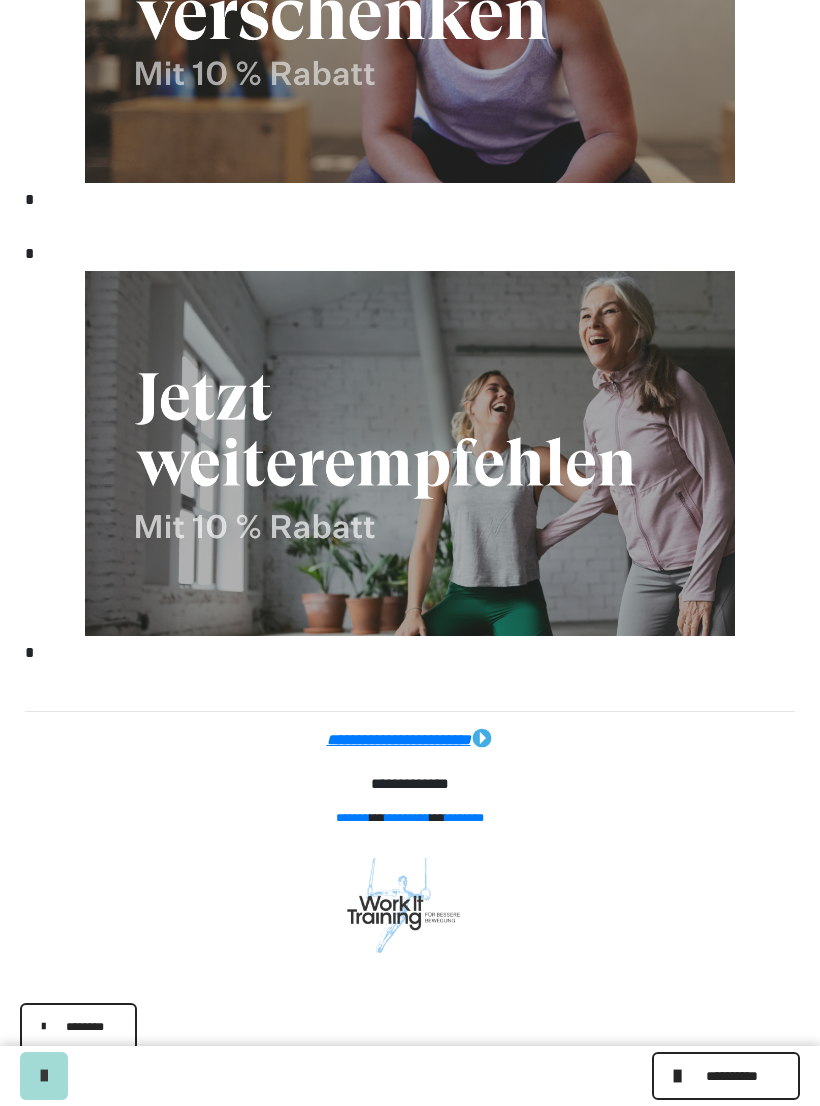 click at bounding box center (680, 1076) 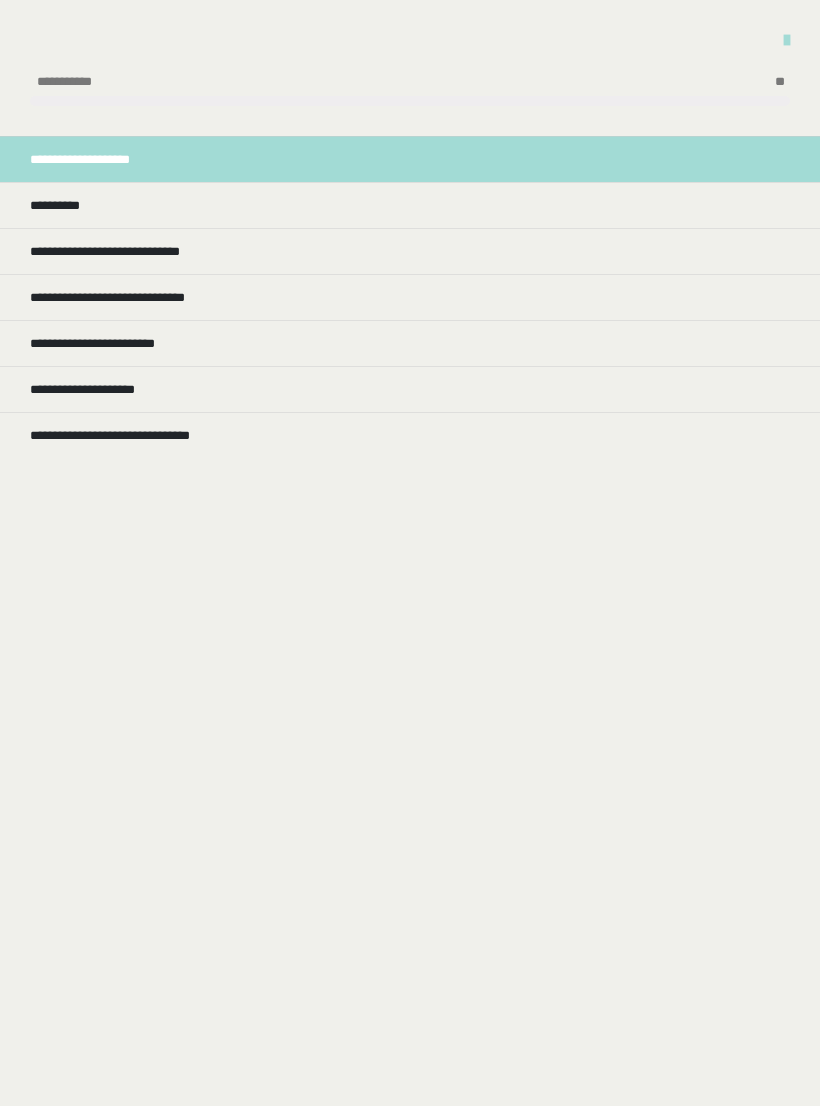 click on "**********" at bounding box center (64, 205) 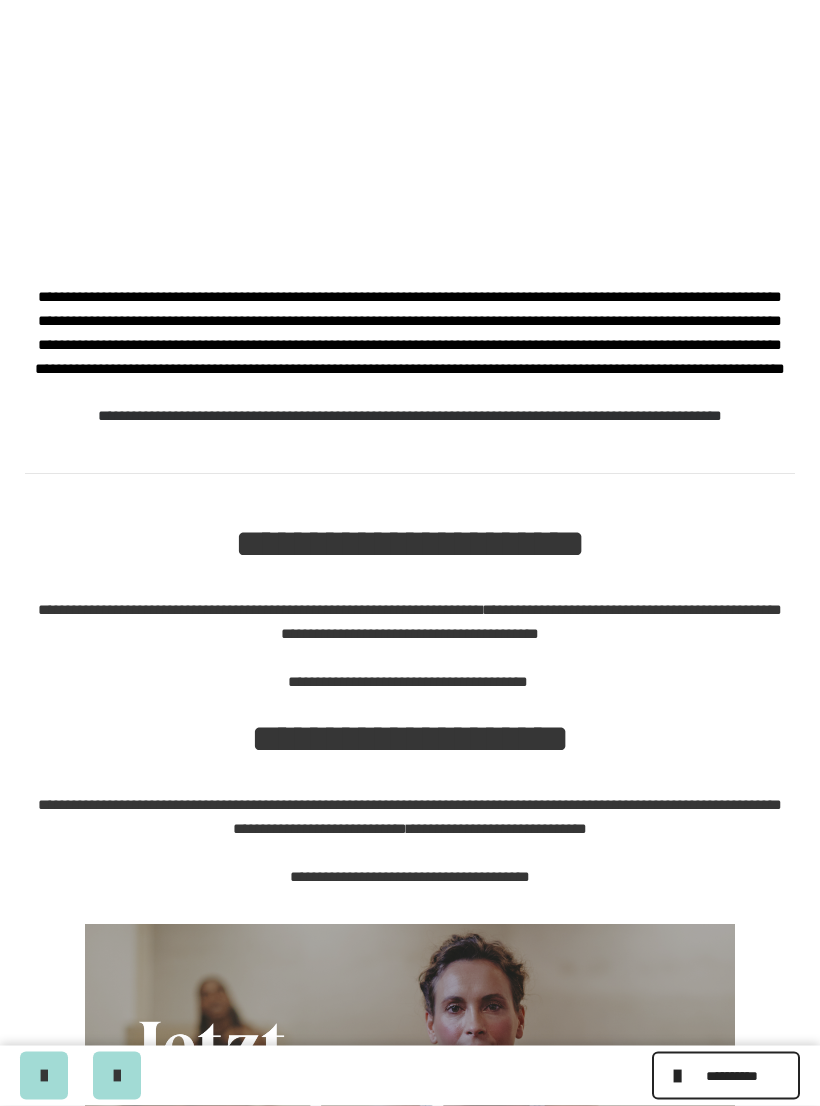 scroll, scrollTop: 552, scrollLeft: 0, axis: vertical 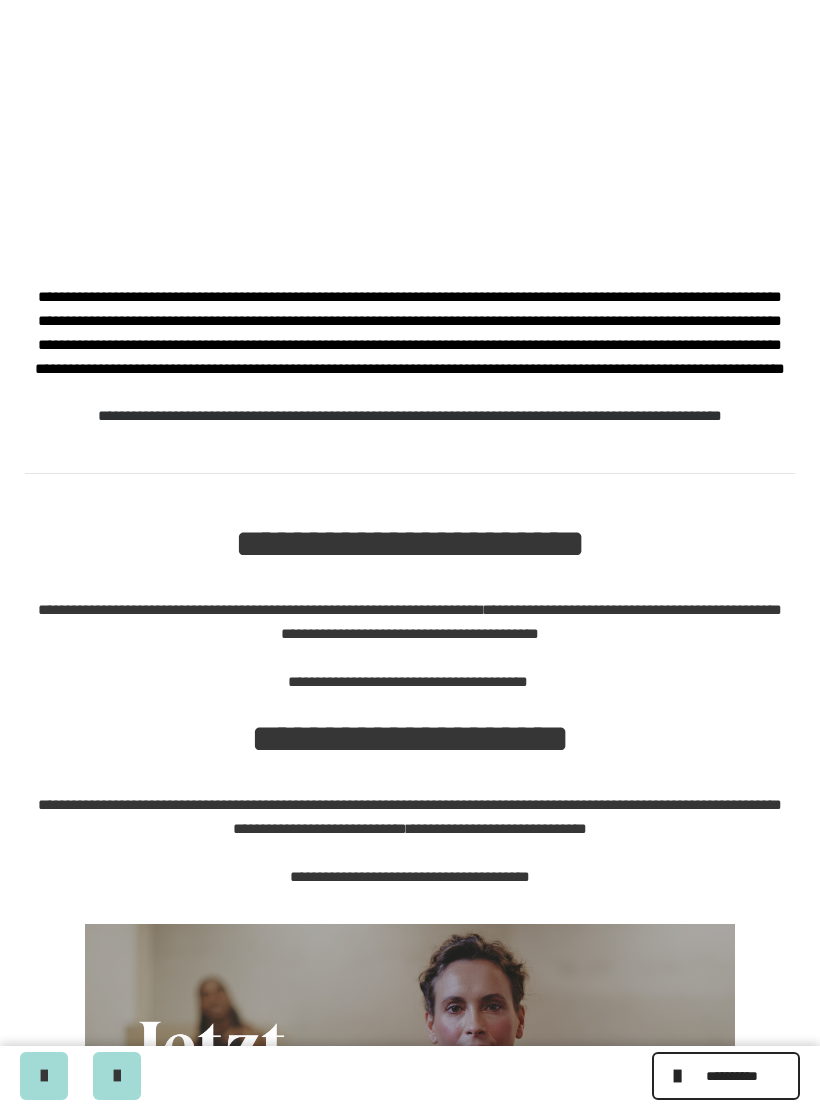 click at bounding box center (680, 1076) 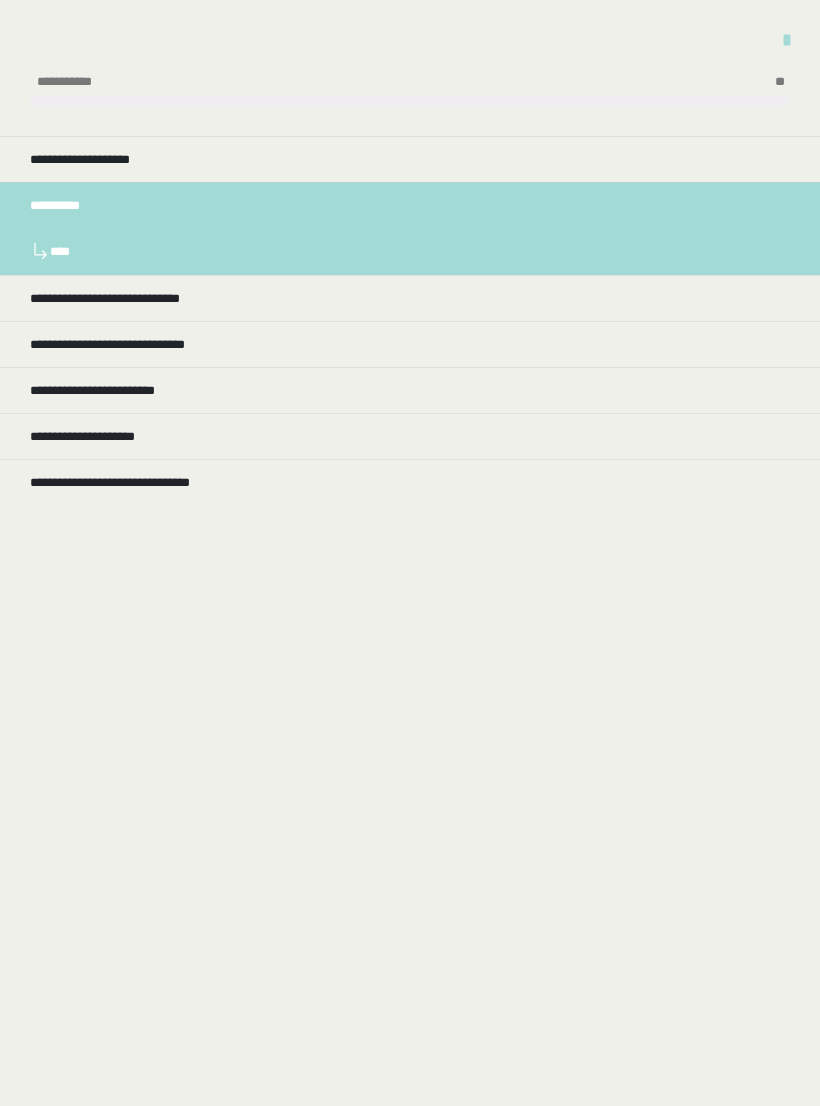 click on "**********" at bounding box center (128, 298) 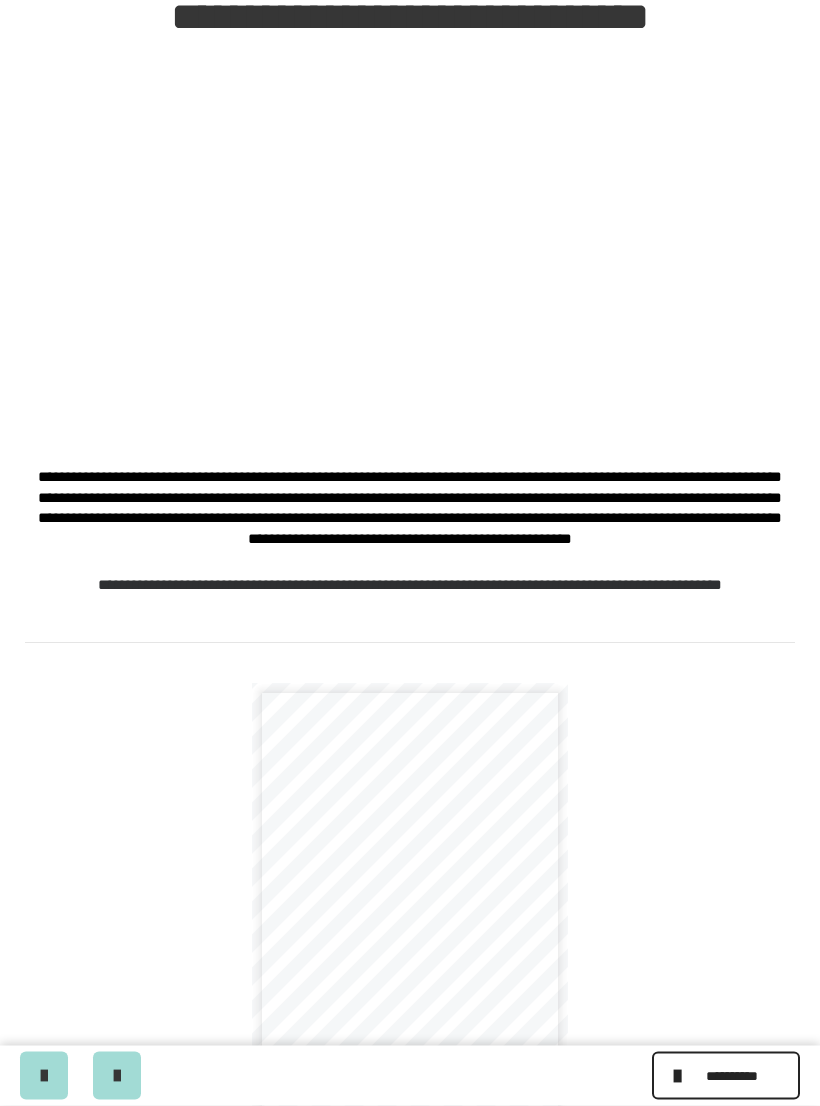 scroll, scrollTop: 348, scrollLeft: 0, axis: vertical 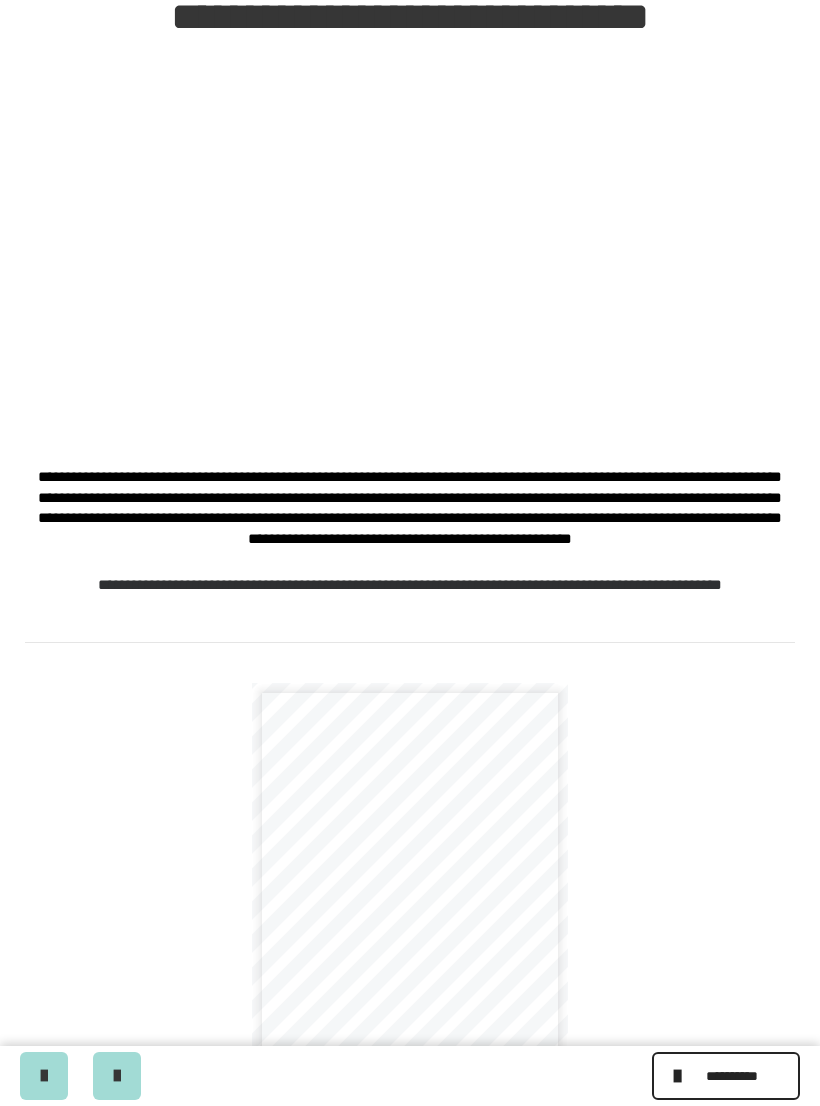 click at bounding box center [680, 1076] 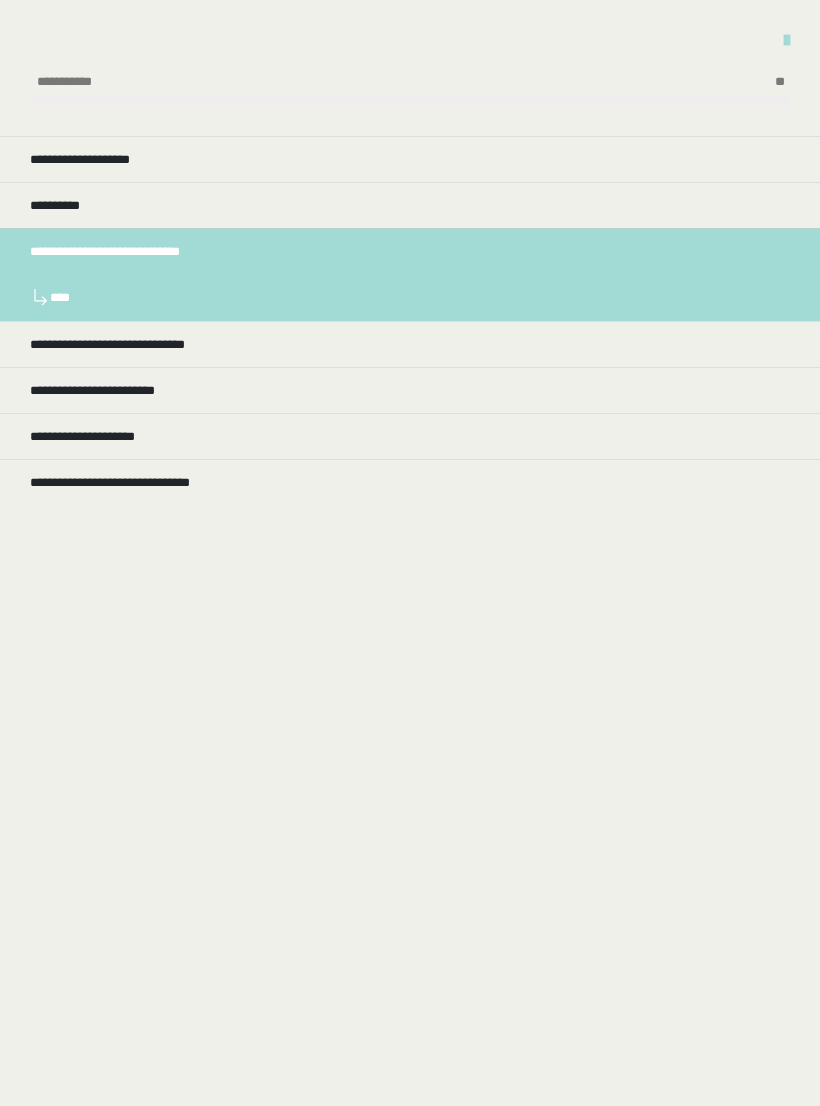 click on "**********" at bounding box center (141, 344) 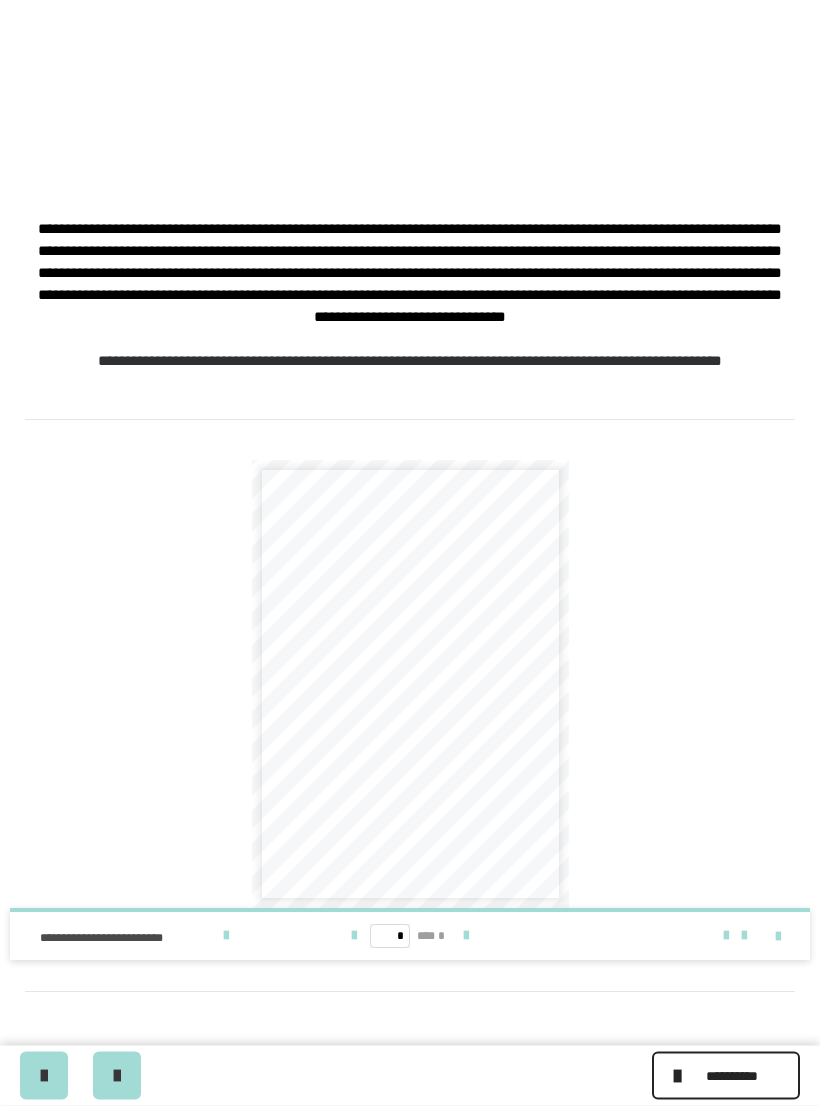 scroll, scrollTop: 599, scrollLeft: 0, axis: vertical 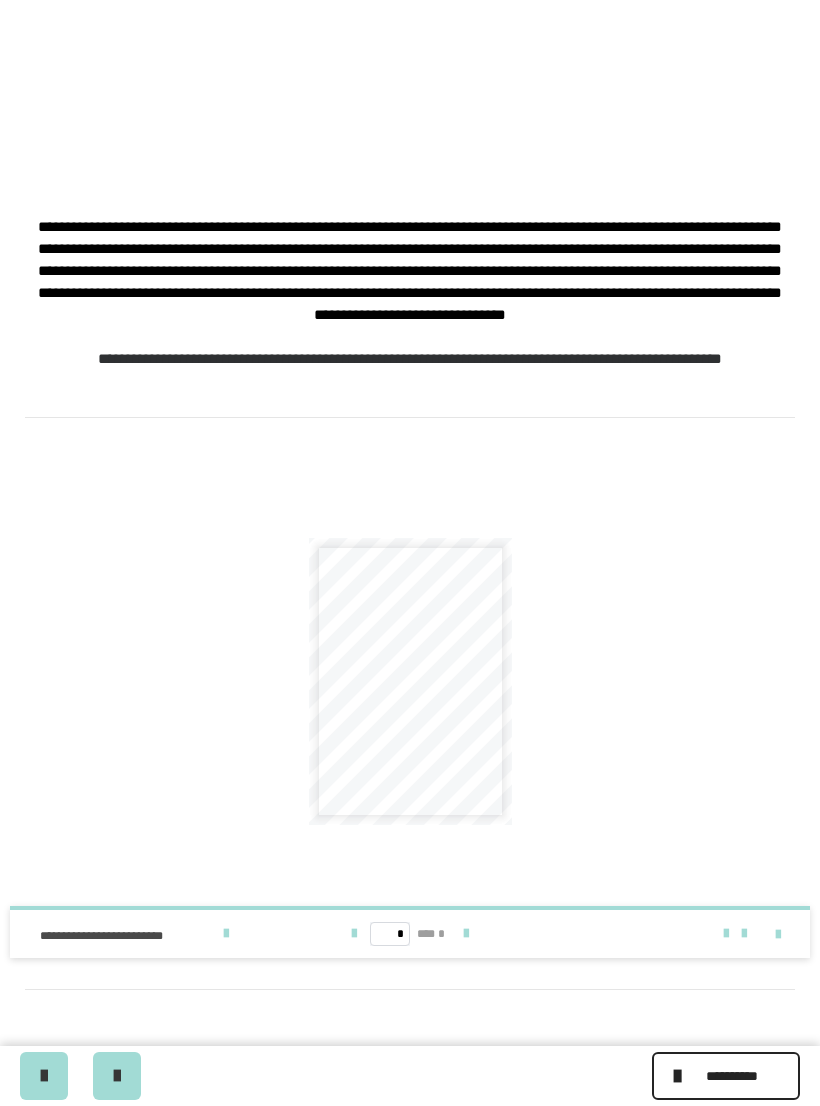 click on "**********" at bounding box center [410, 682] 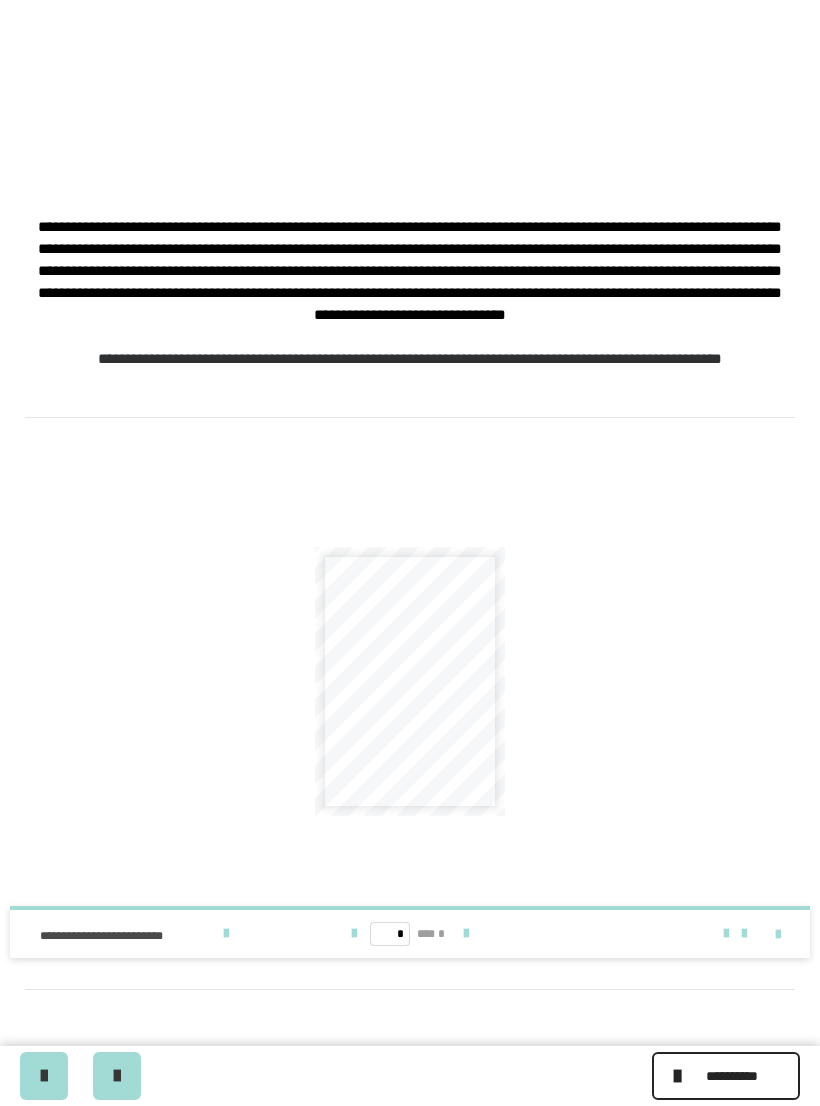 click at bounding box center (226, 934) 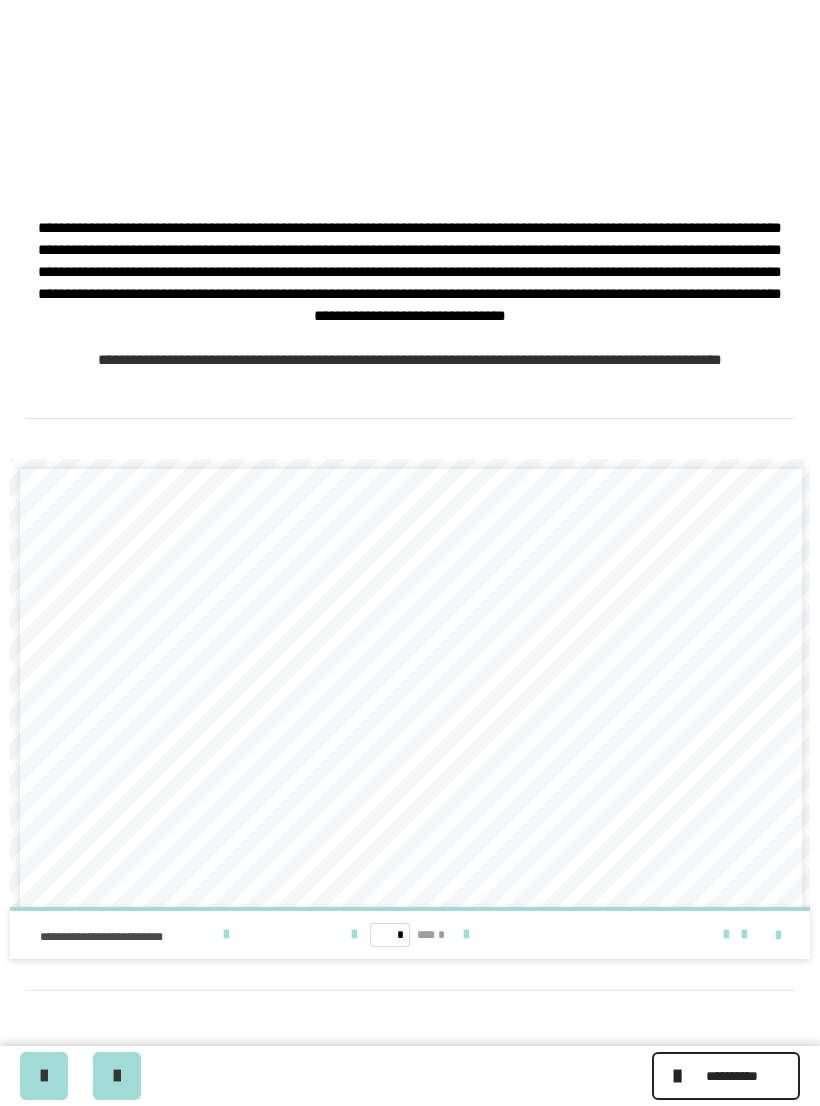 click at bounding box center (680, 1076) 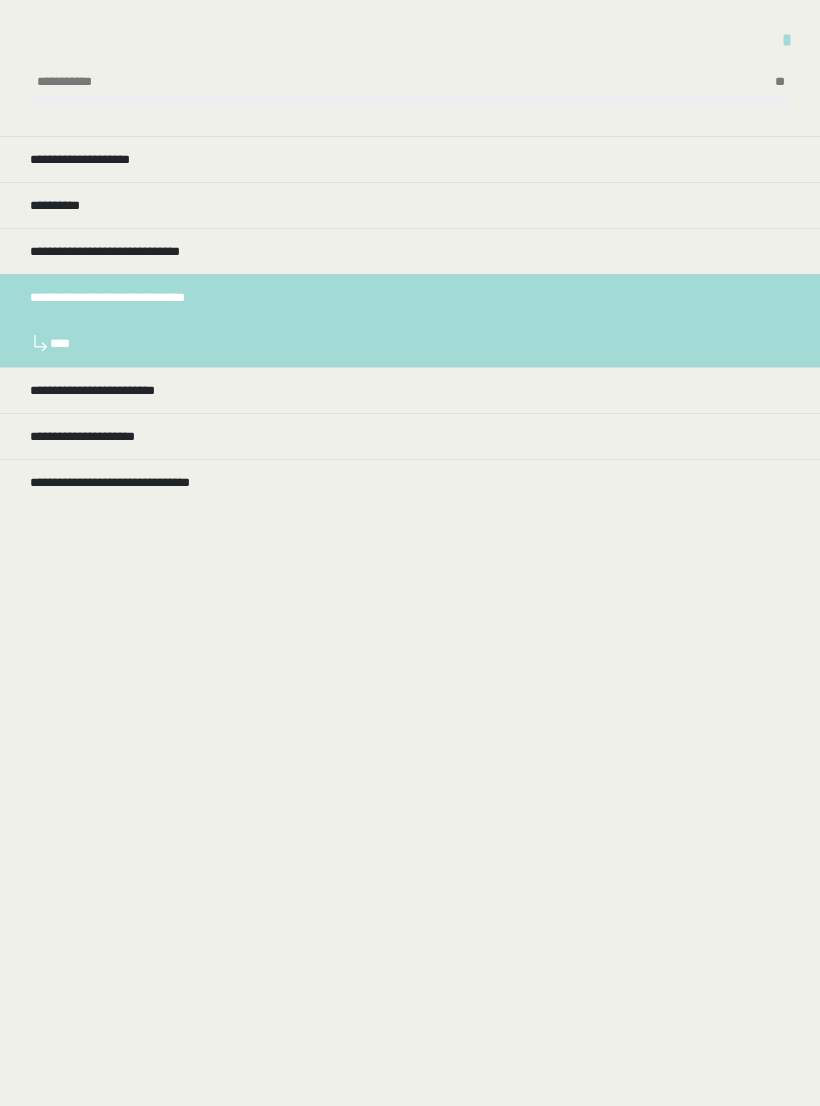 click on "**********" at bounding box center (410, 390) 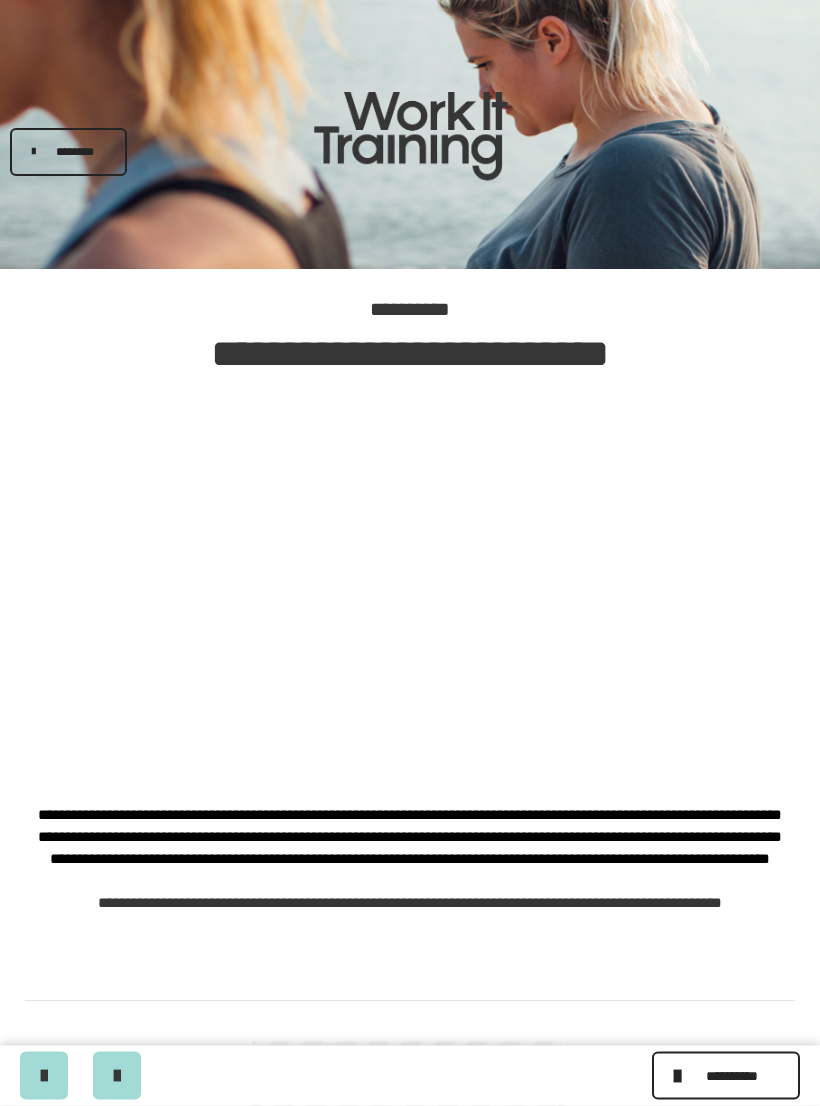 scroll, scrollTop: 11, scrollLeft: 0, axis: vertical 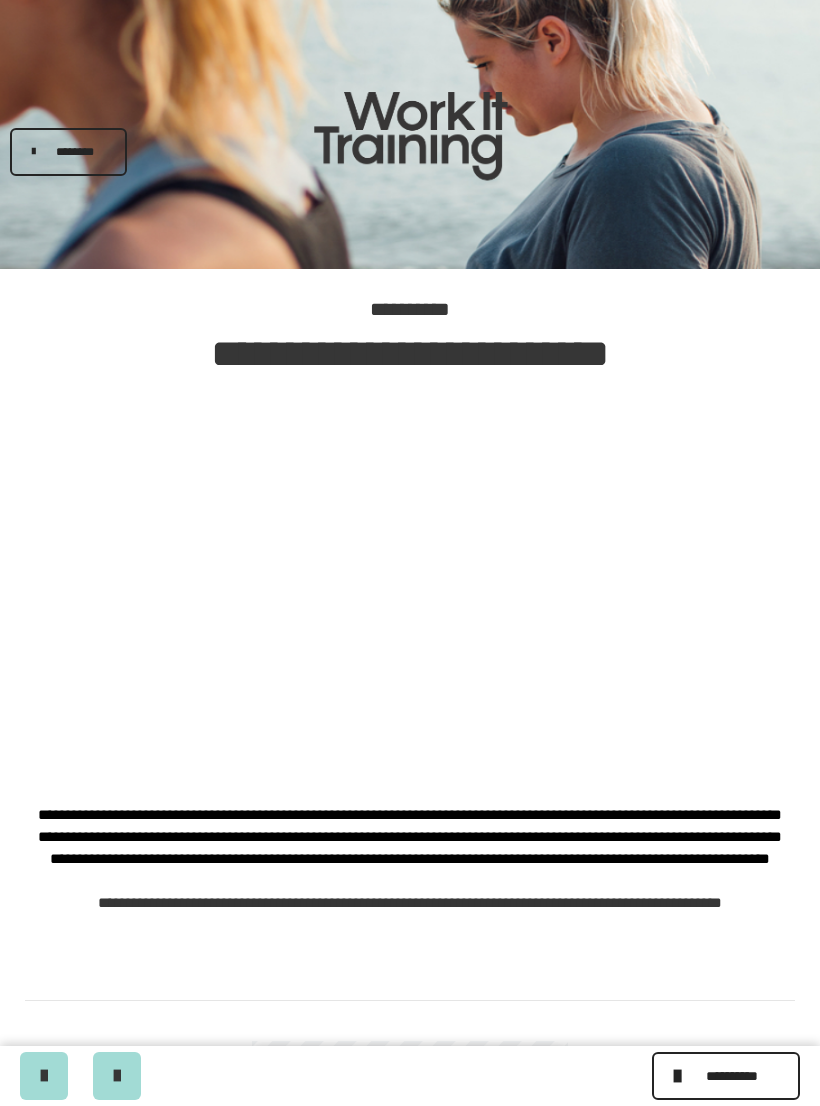 click on "**********" at bounding box center (726, 1076) 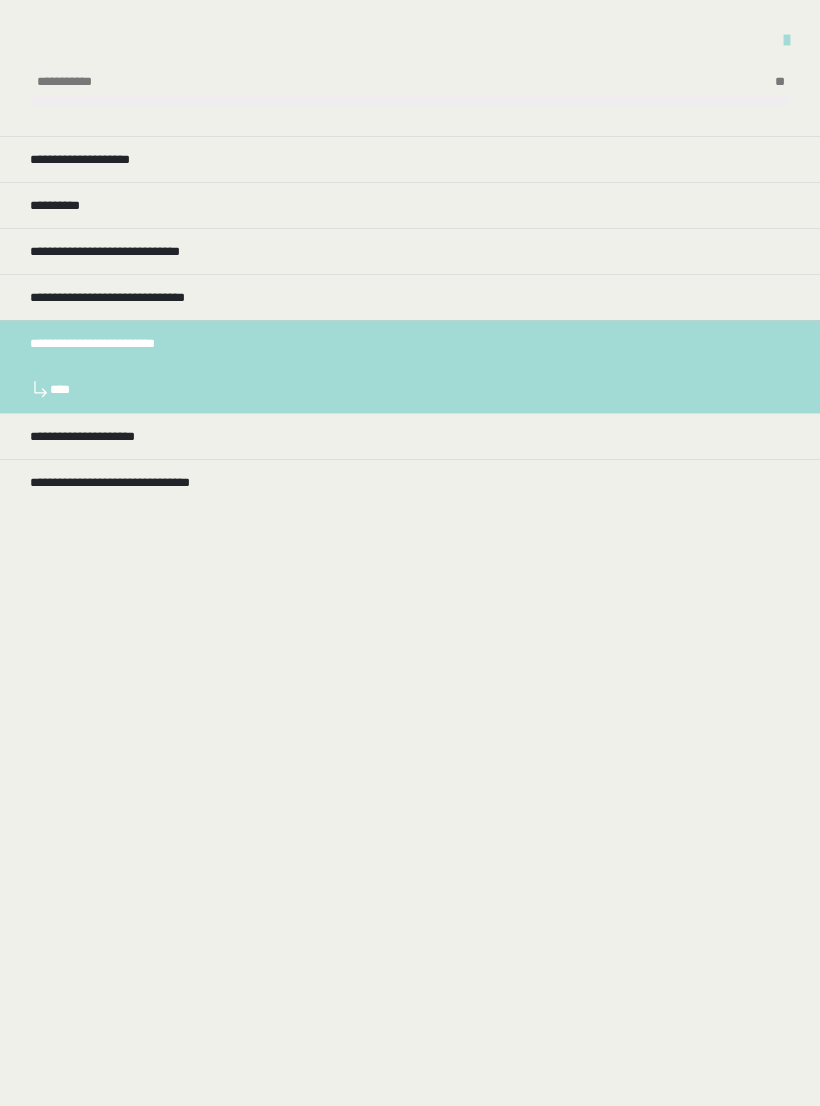 click on "**********" at bounding box center [410, 436] 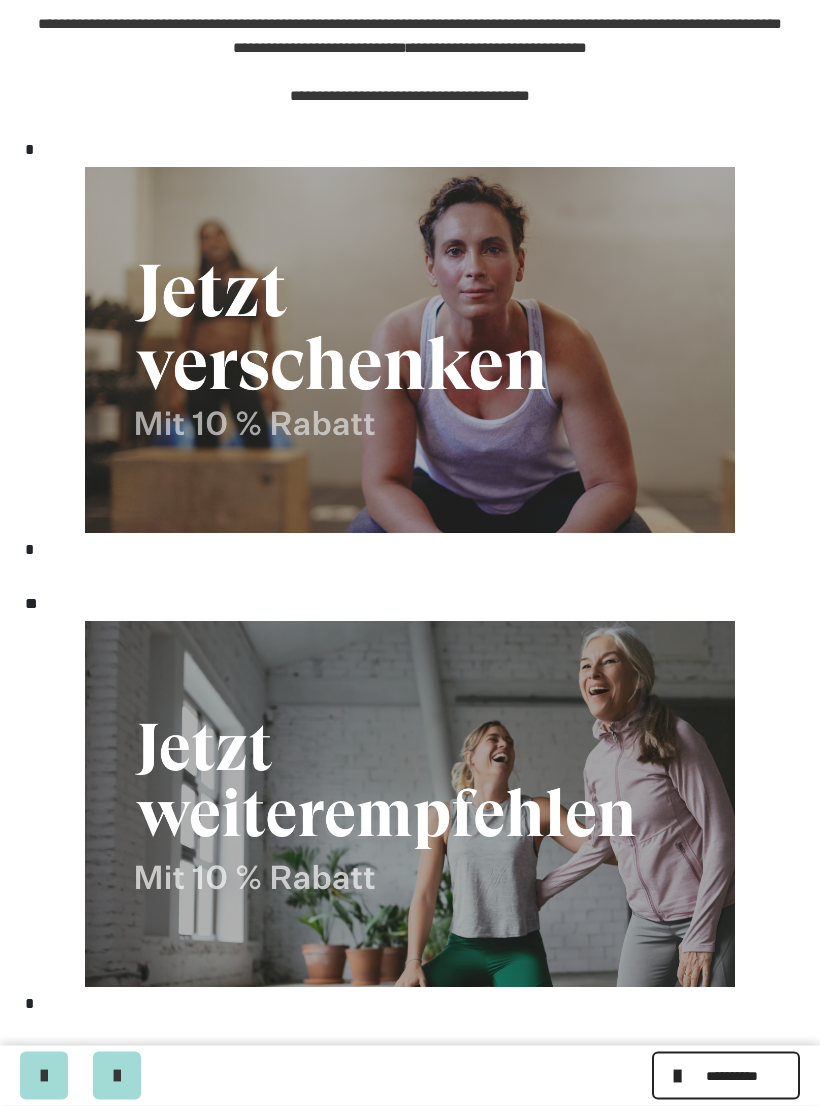 scroll, scrollTop: 1853, scrollLeft: 0, axis: vertical 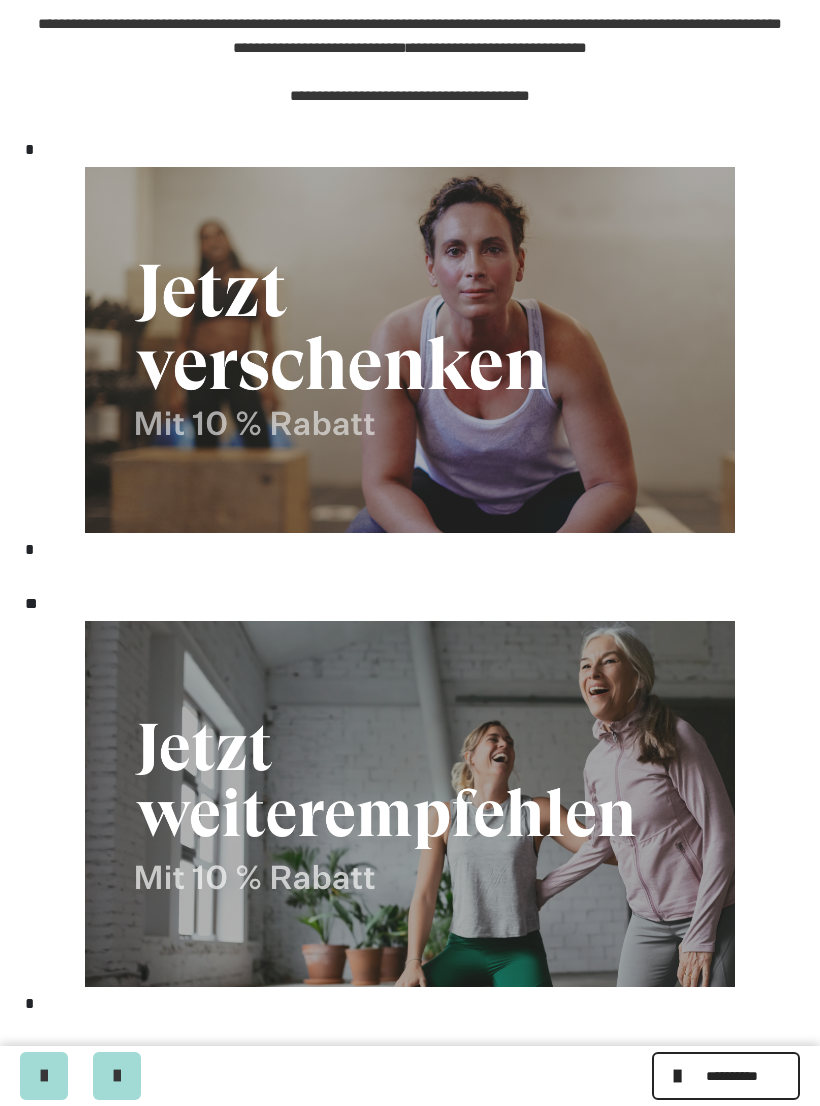 click at bounding box center (680, 1076) 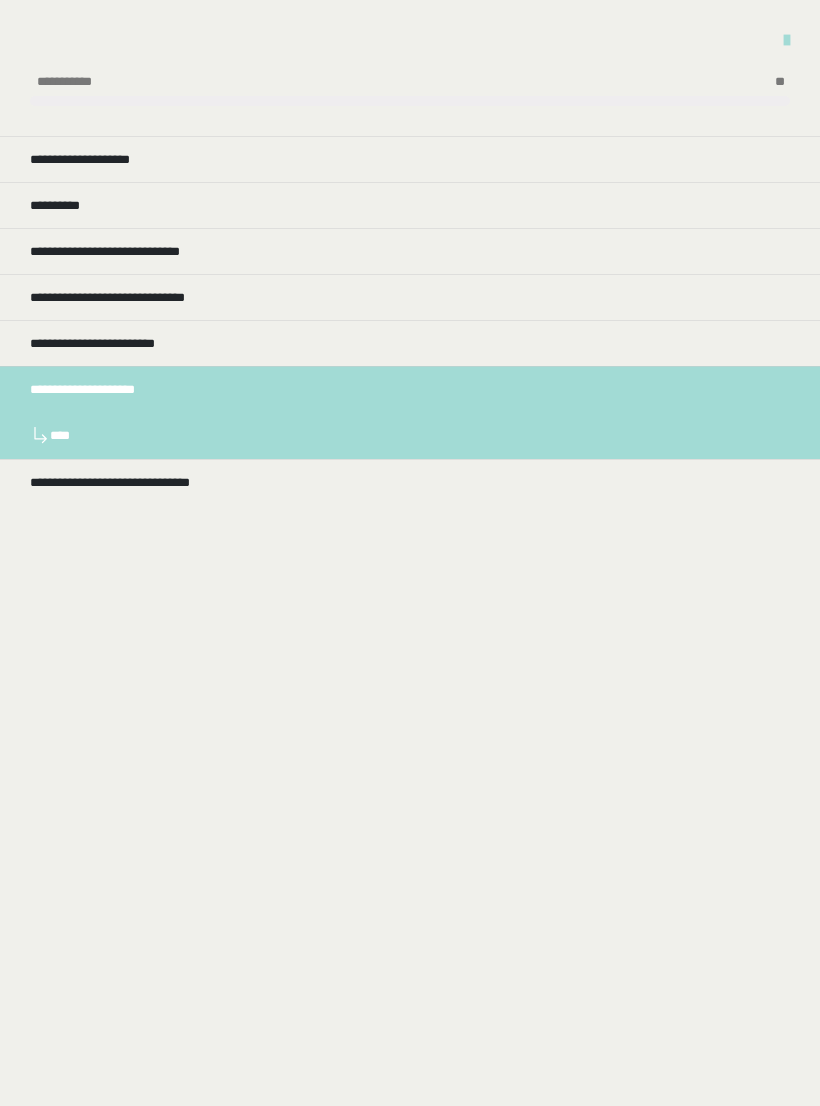click on "**********" at bounding box center (410, 482) 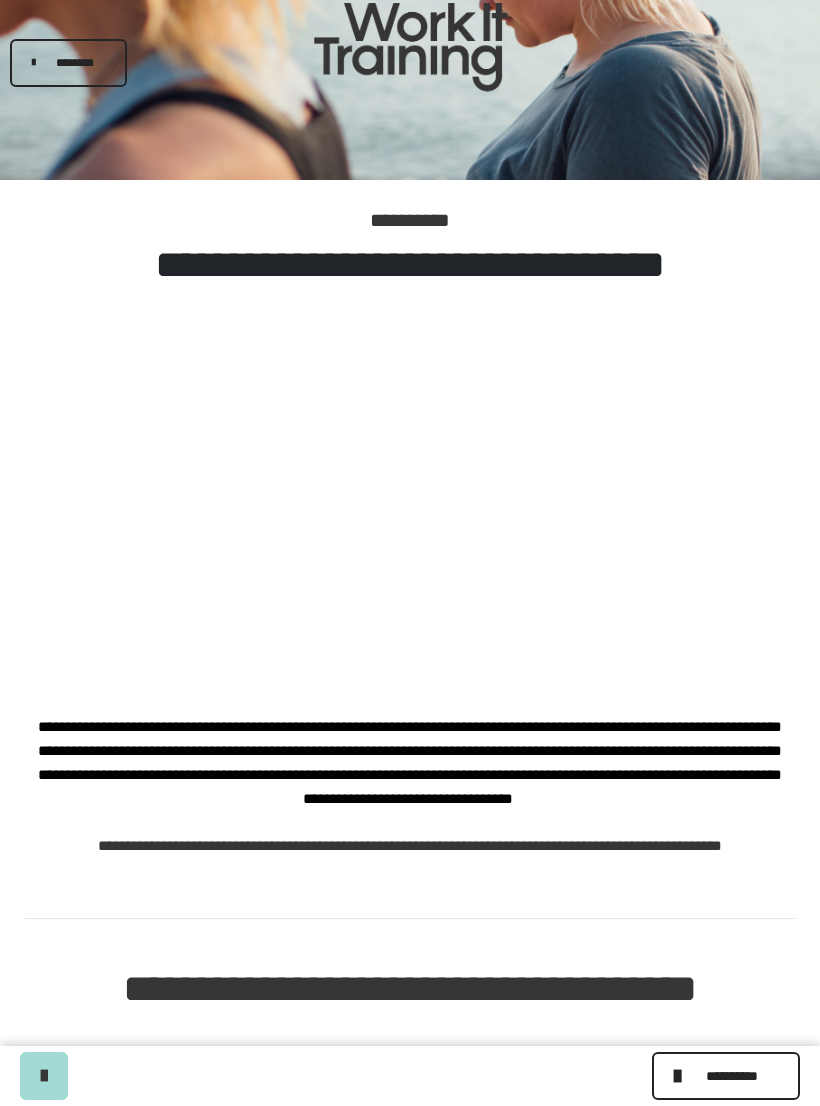 scroll, scrollTop: 0, scrollLeft: 0, axis: both 